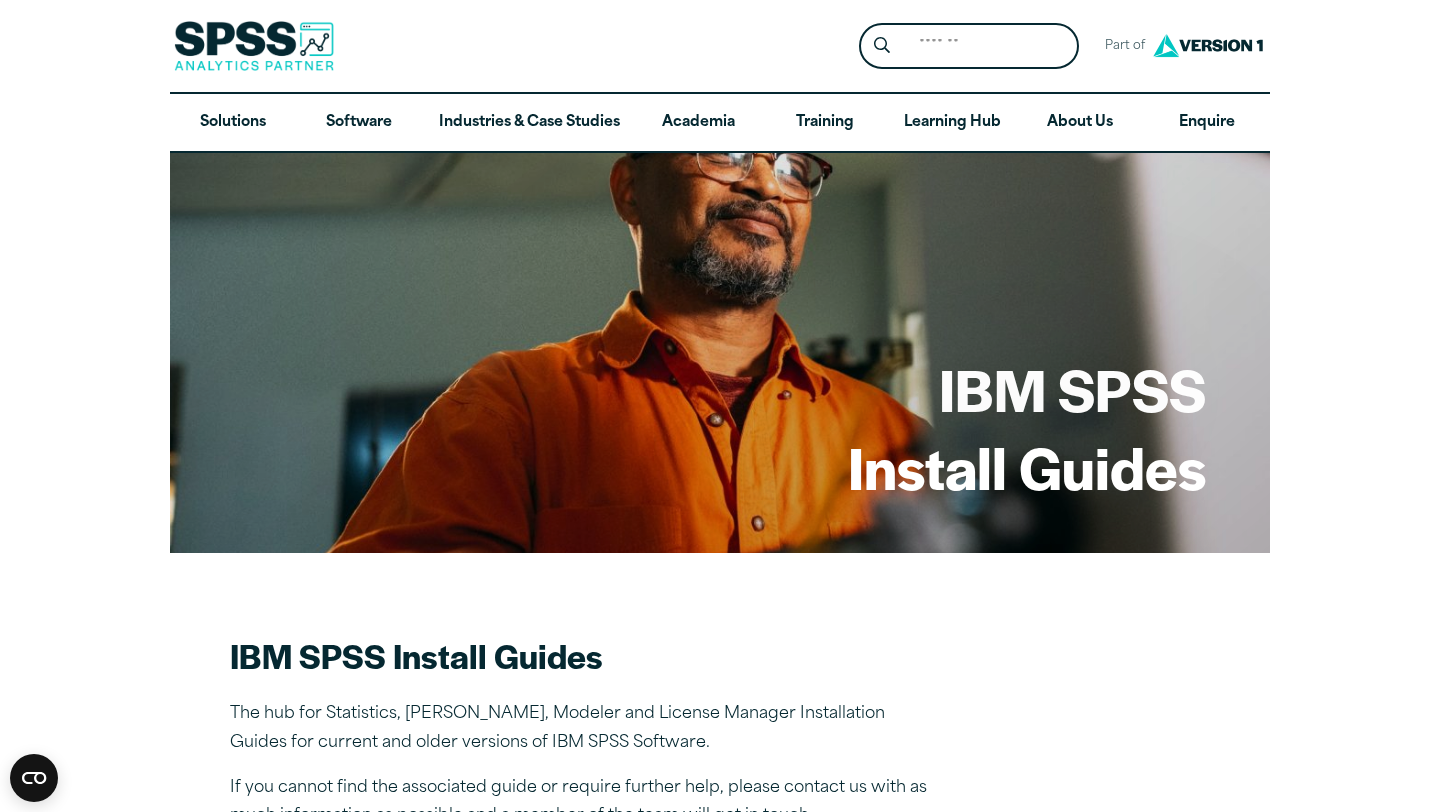scroll, scrollTop: 1054, scrollLeft: 0, axis: vertical 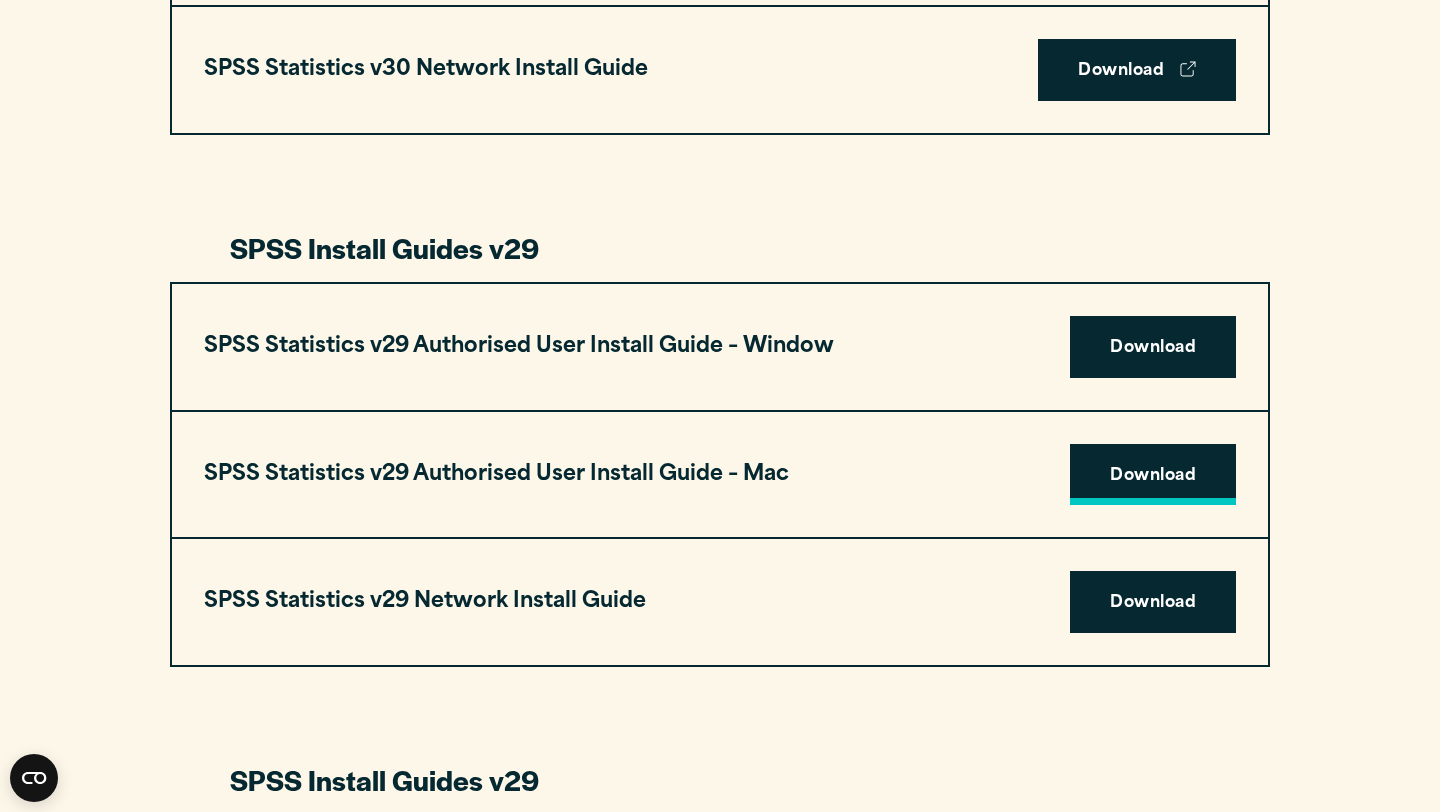 click on "Download" at bounding box center (1153, 475) 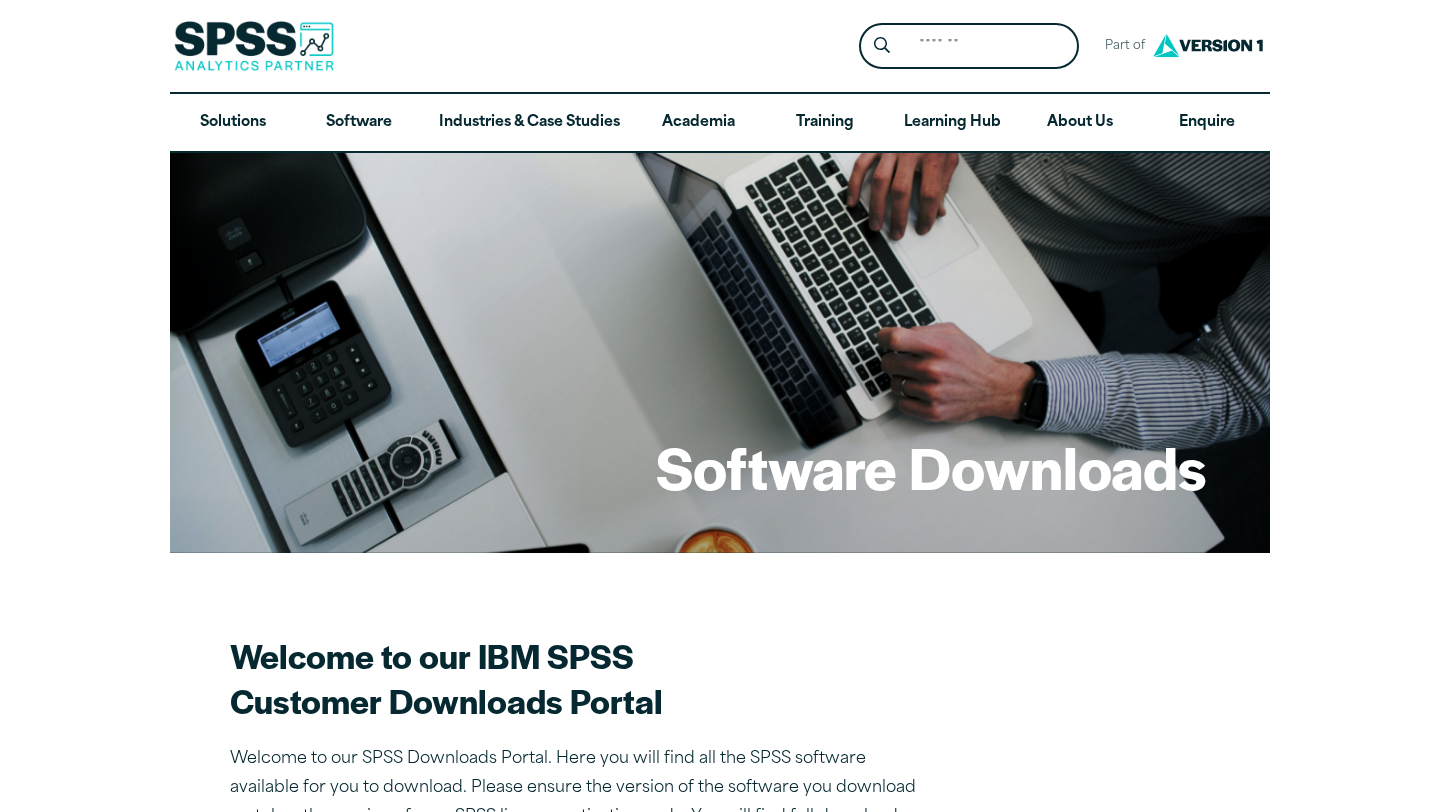 scroll, scrollTop: 543, scrollLeft: 0, axis: vertical 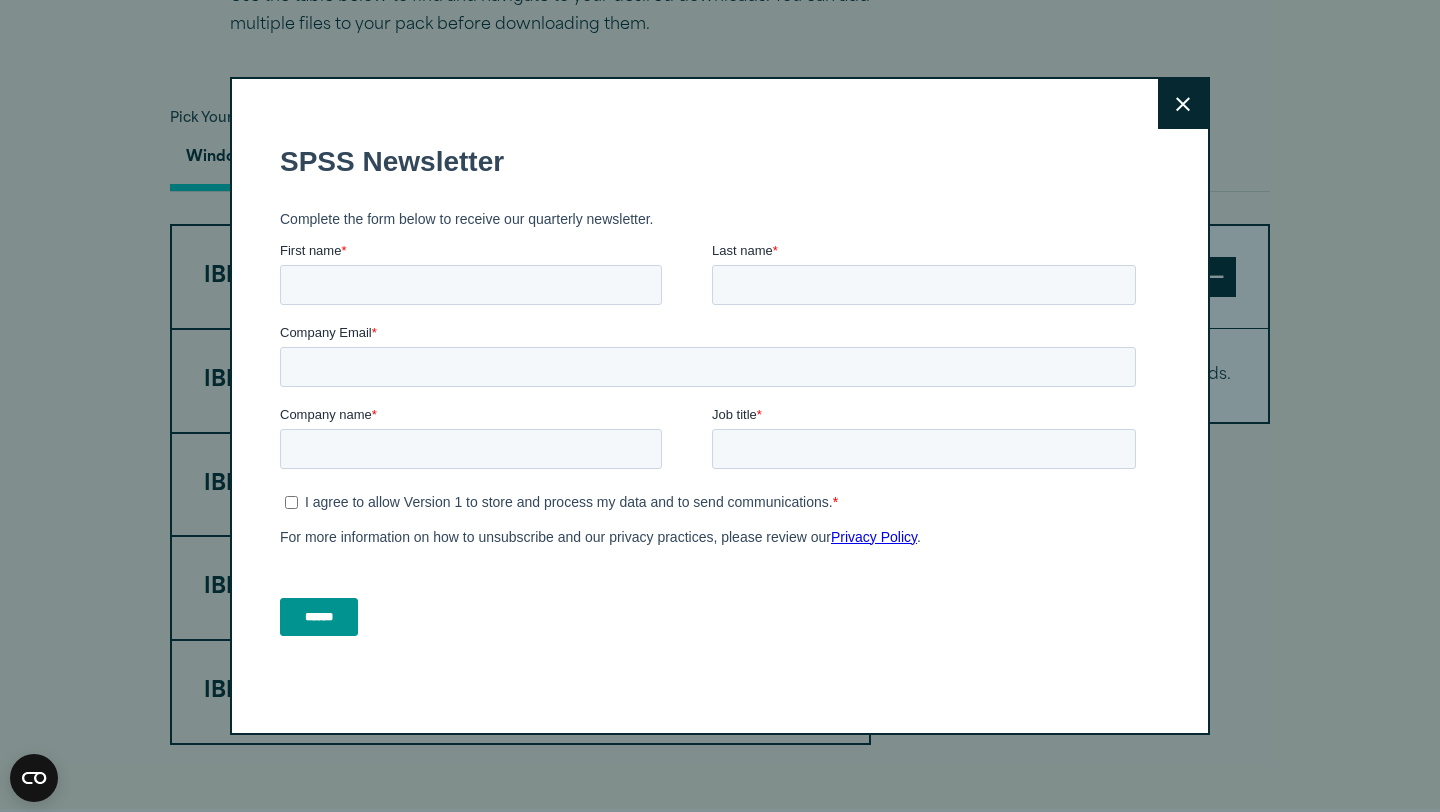 click on "Close" at bounding box center [1183, 104] 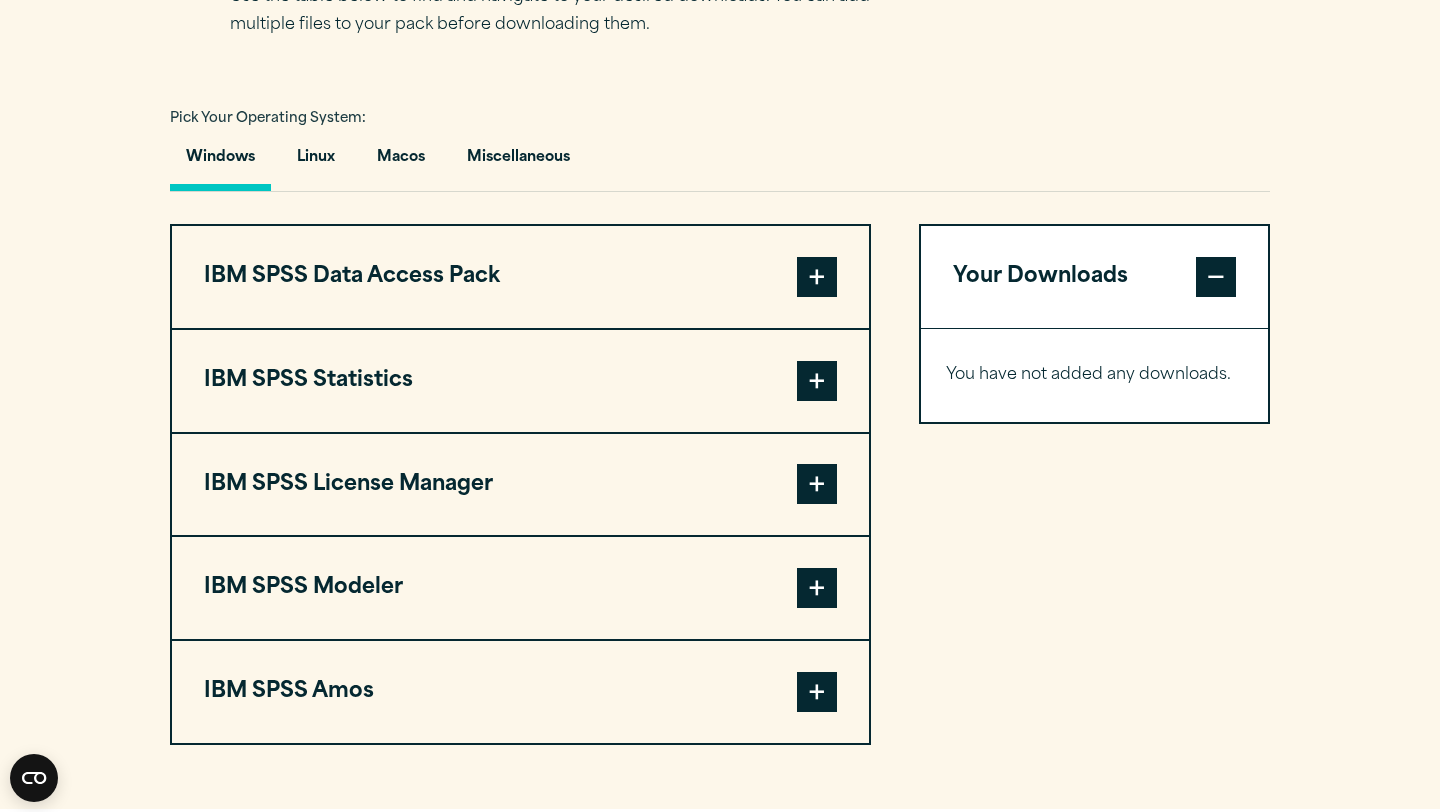 click at bounding box center (817, 381) 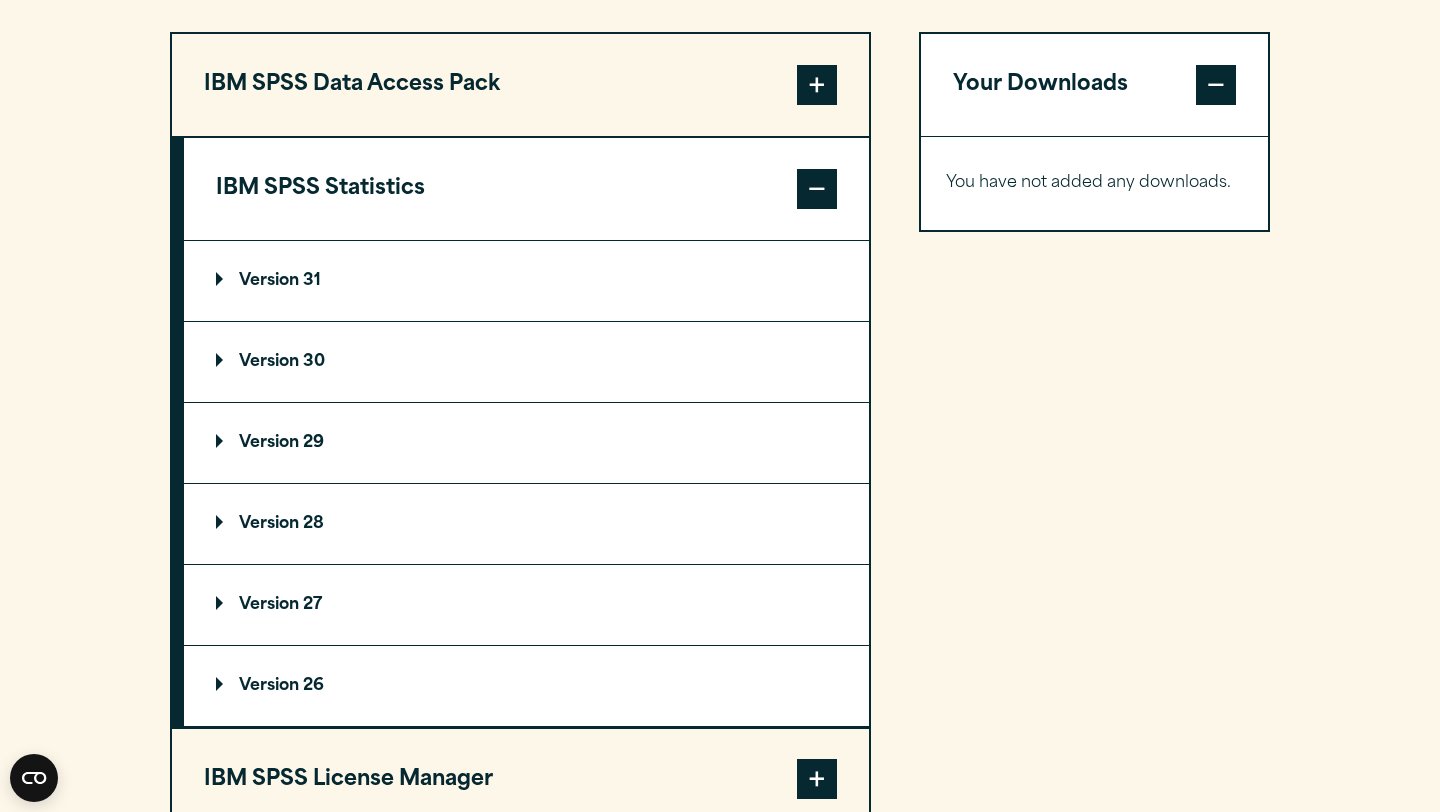 scroll, scrollTop: 1590, scrollLeft: 0, axis: vertical 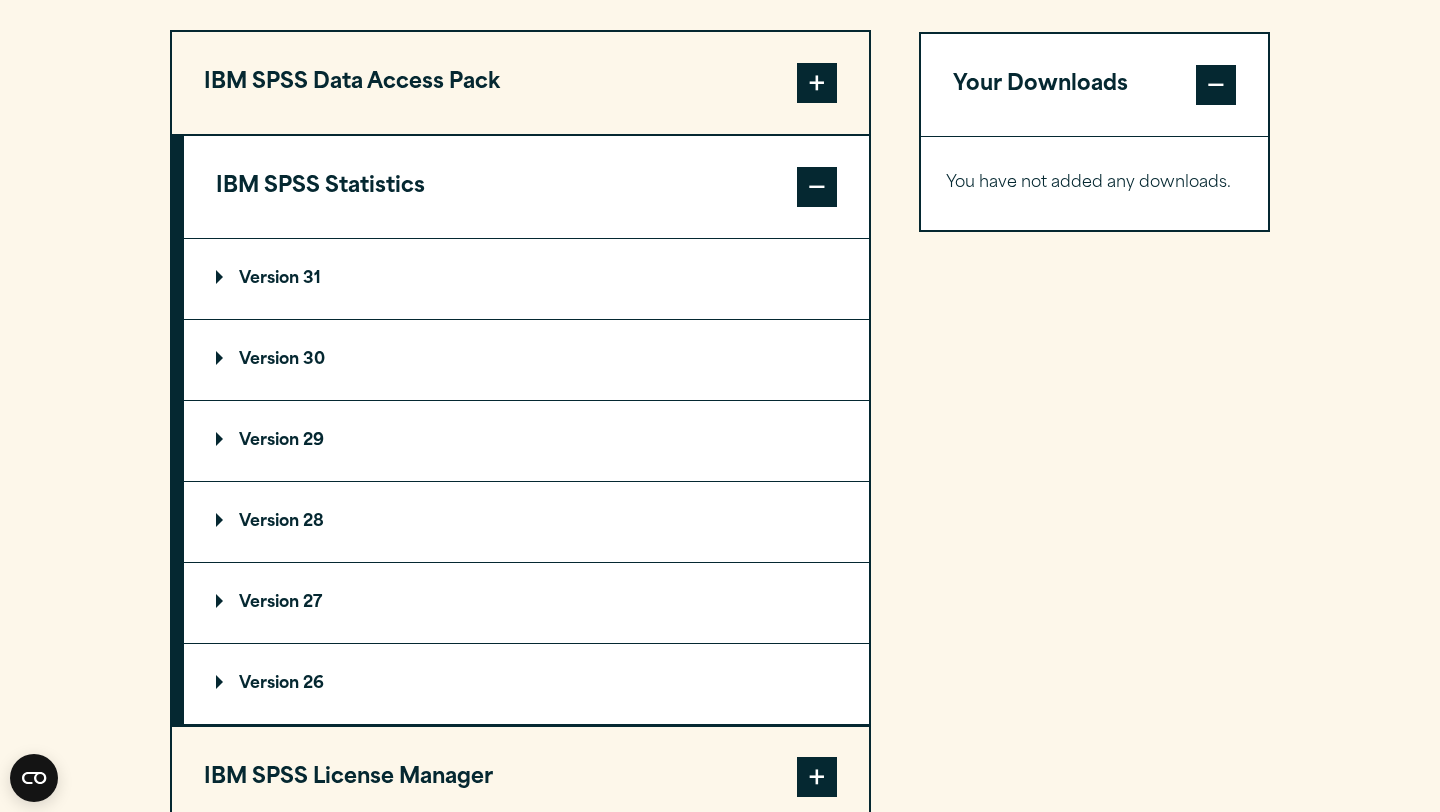 click on "Version 29" at bounding box center (526, 441) 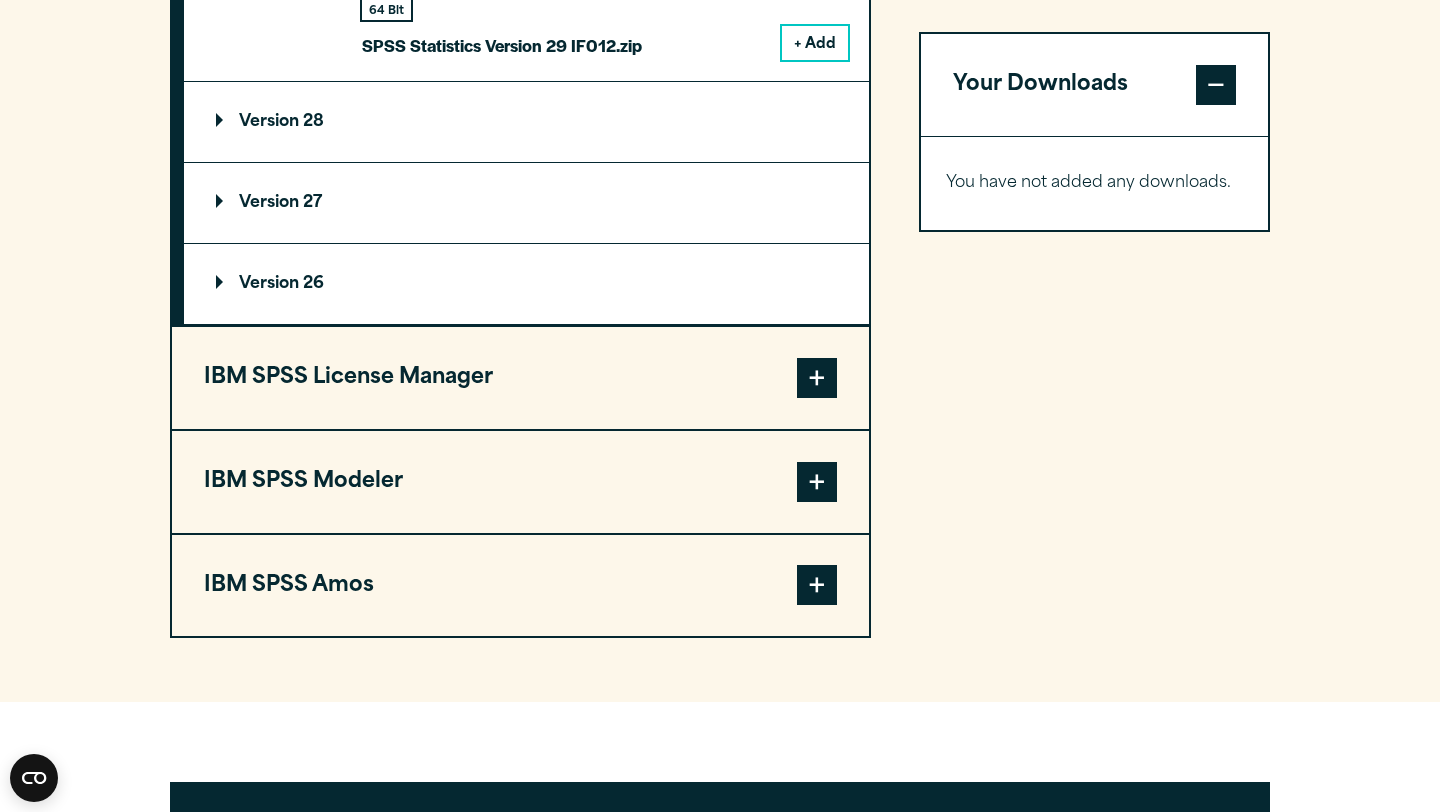 scroll, scrollTop: 3555, scrollLeft: 0, axis: vertical 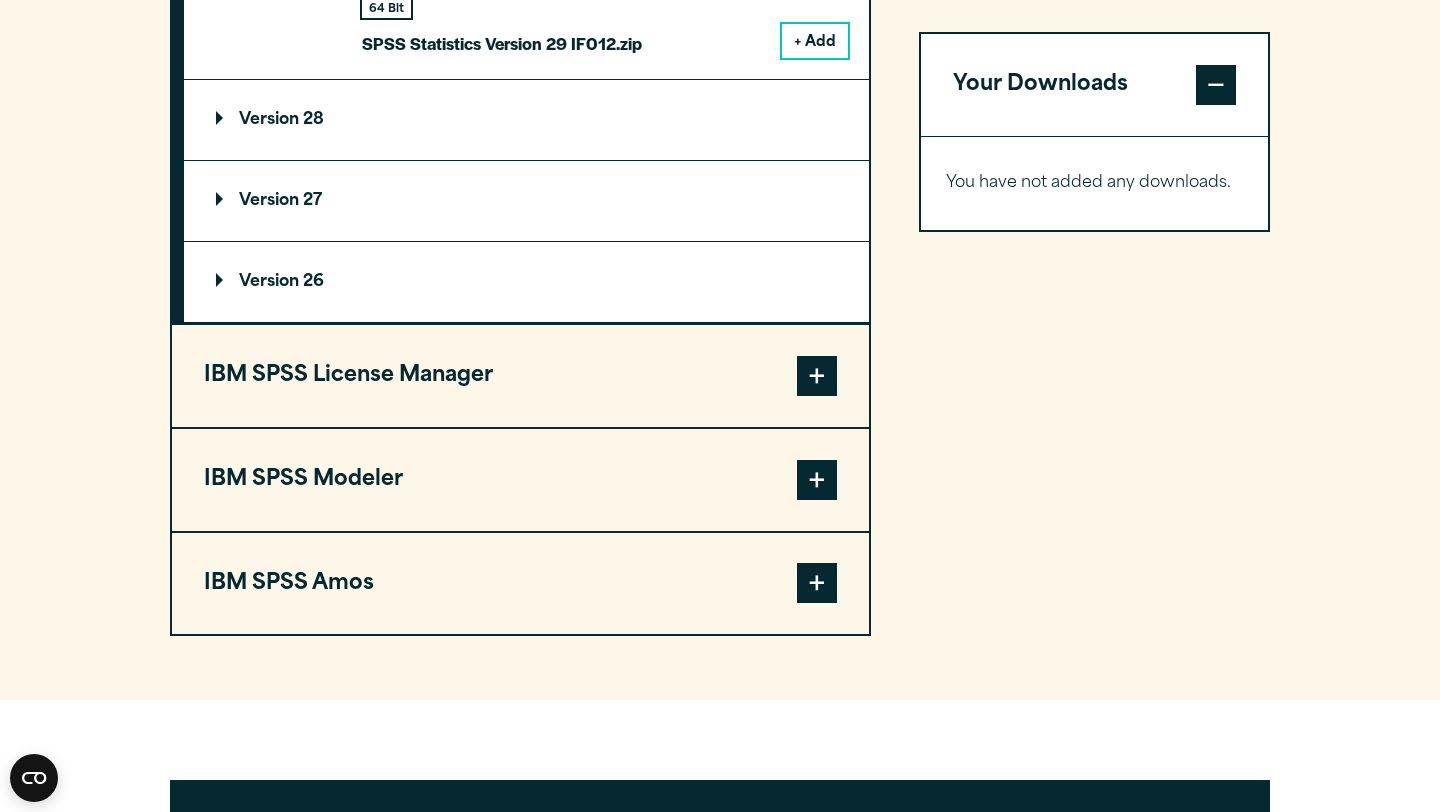 click on "Version 29" at bounding box center (526, -1524) 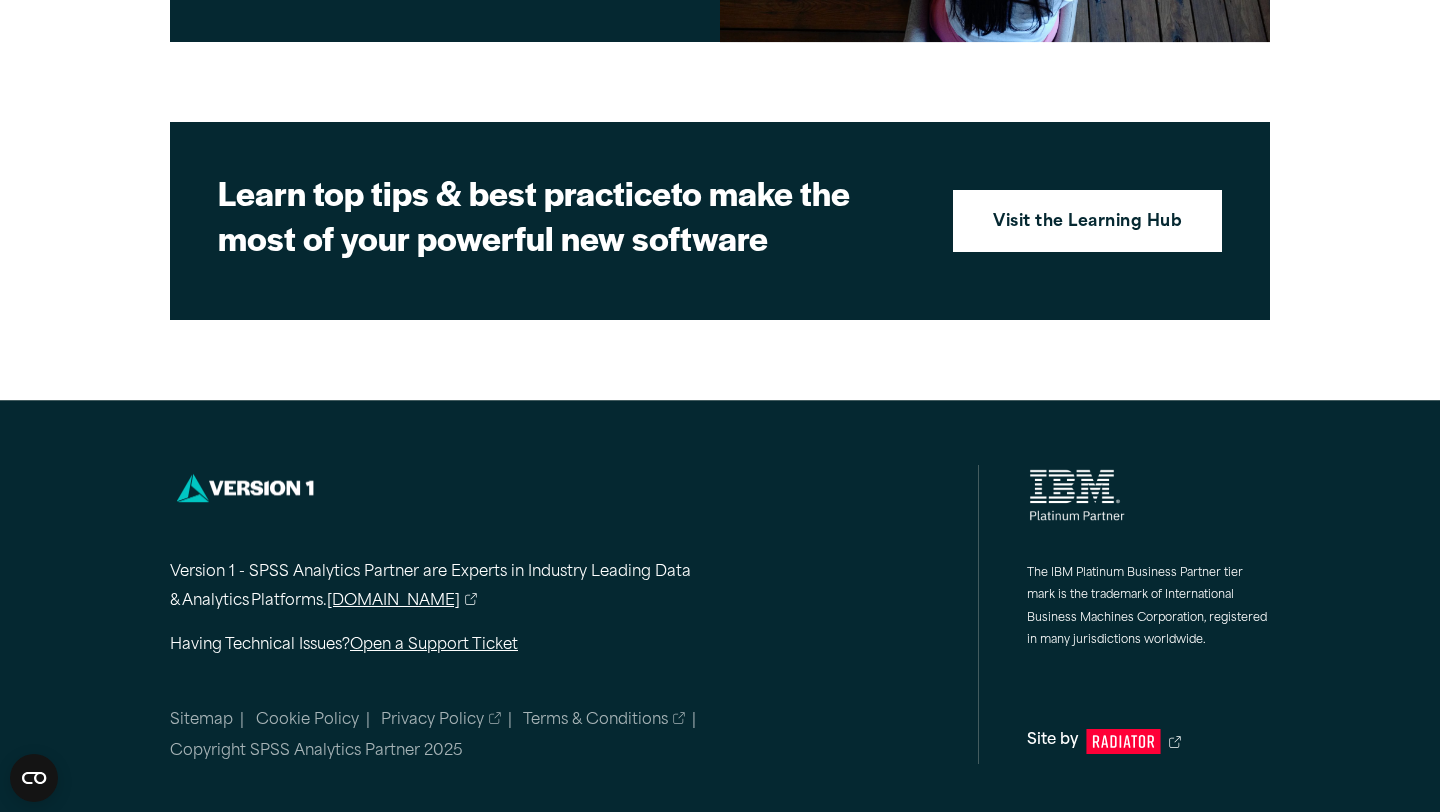 click on "Version 29" at bounding box center [526, -1452] 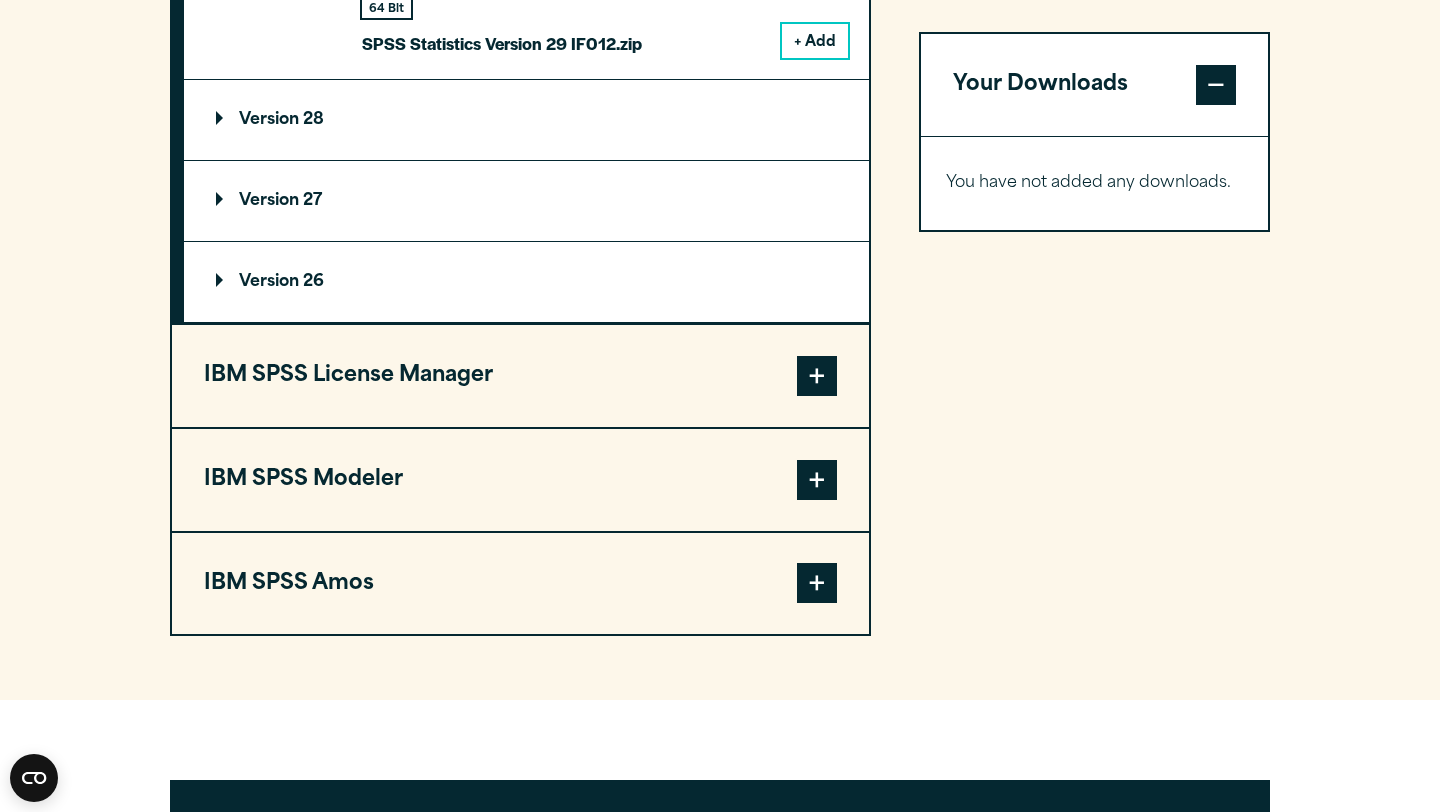 click on "Version 29" at bounding box center [526, -1524] 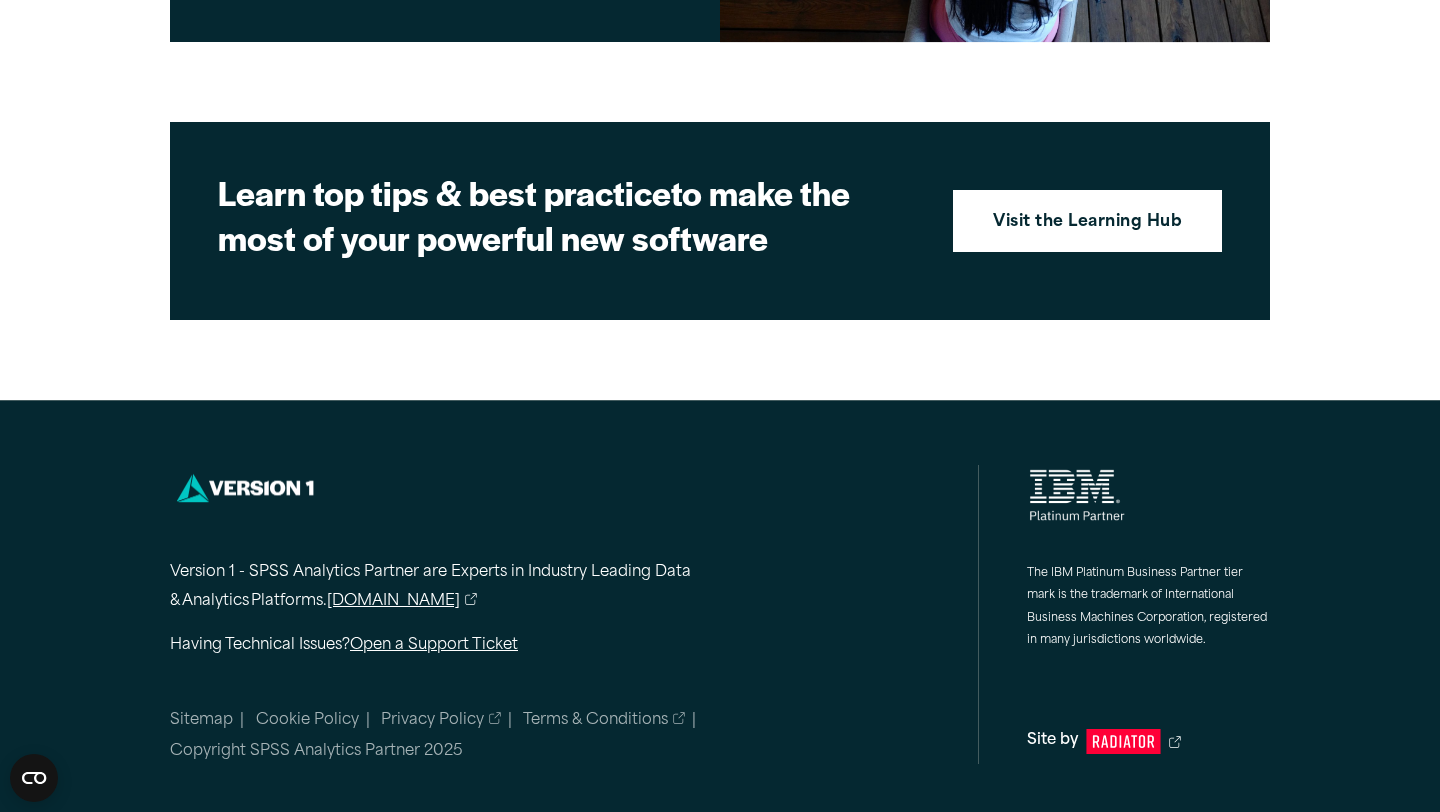 click on "Version 29" at bounding box center [526, -1452] 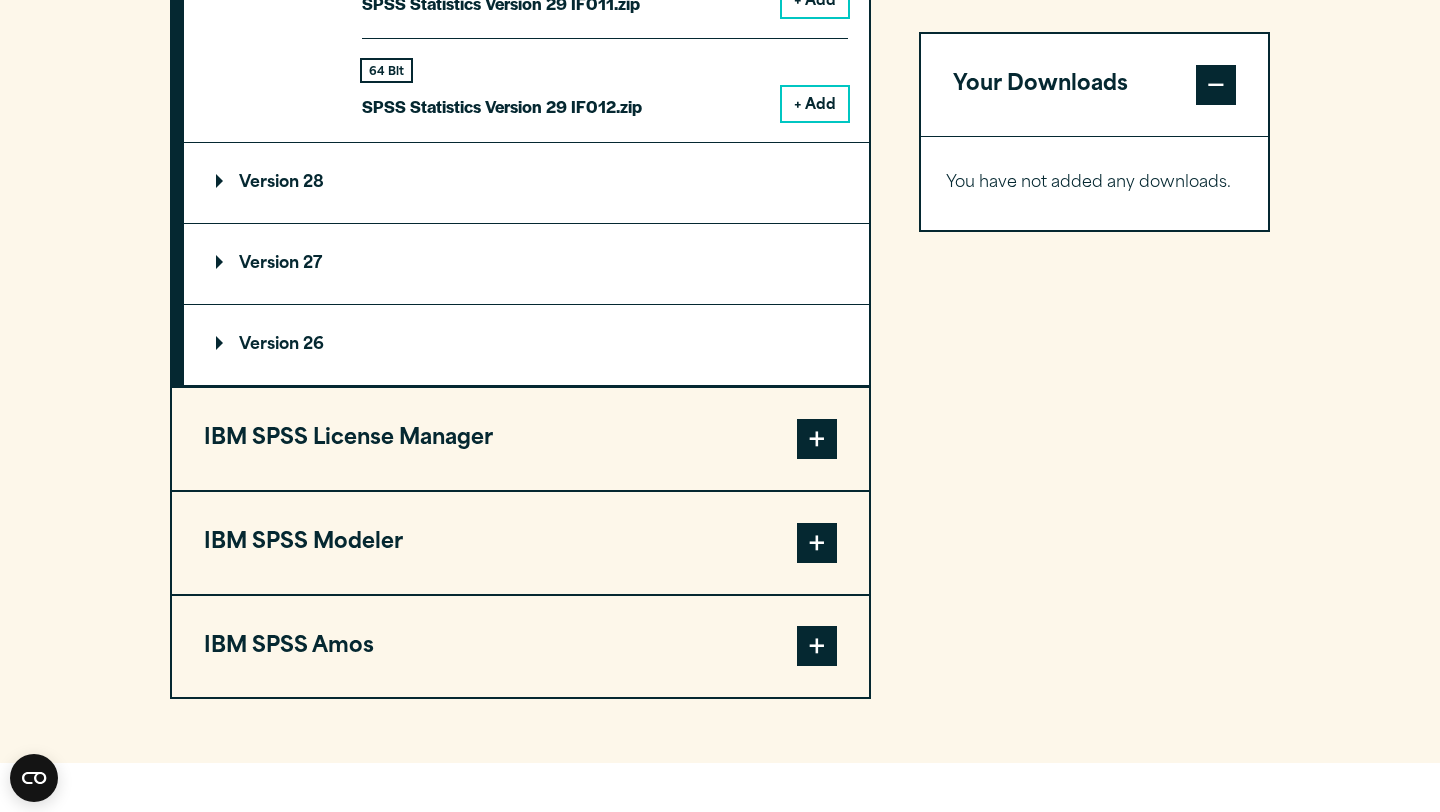 click on "Version 29" at bounding box center [526, -1461] 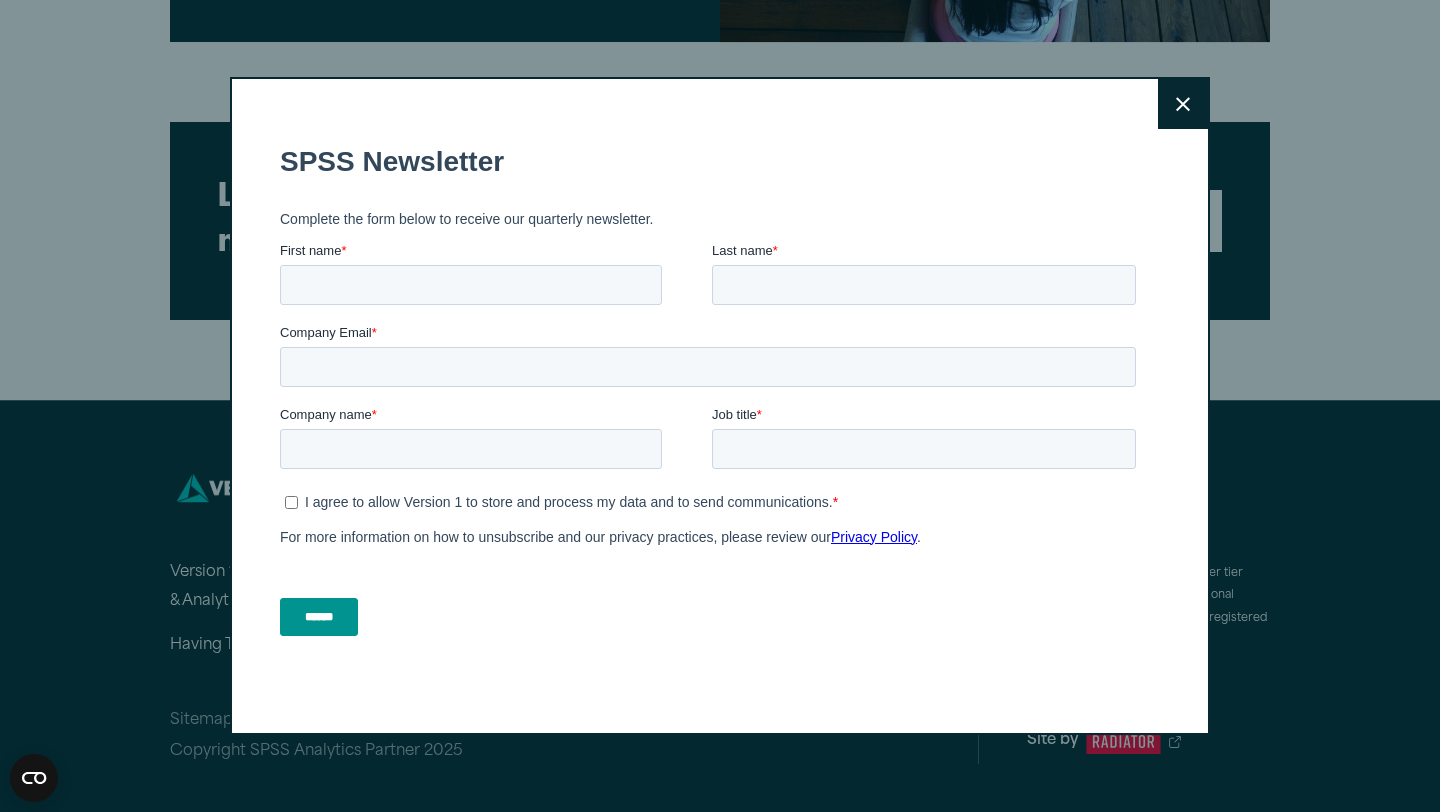 click on "Close" at bounding box center (1183, 104) 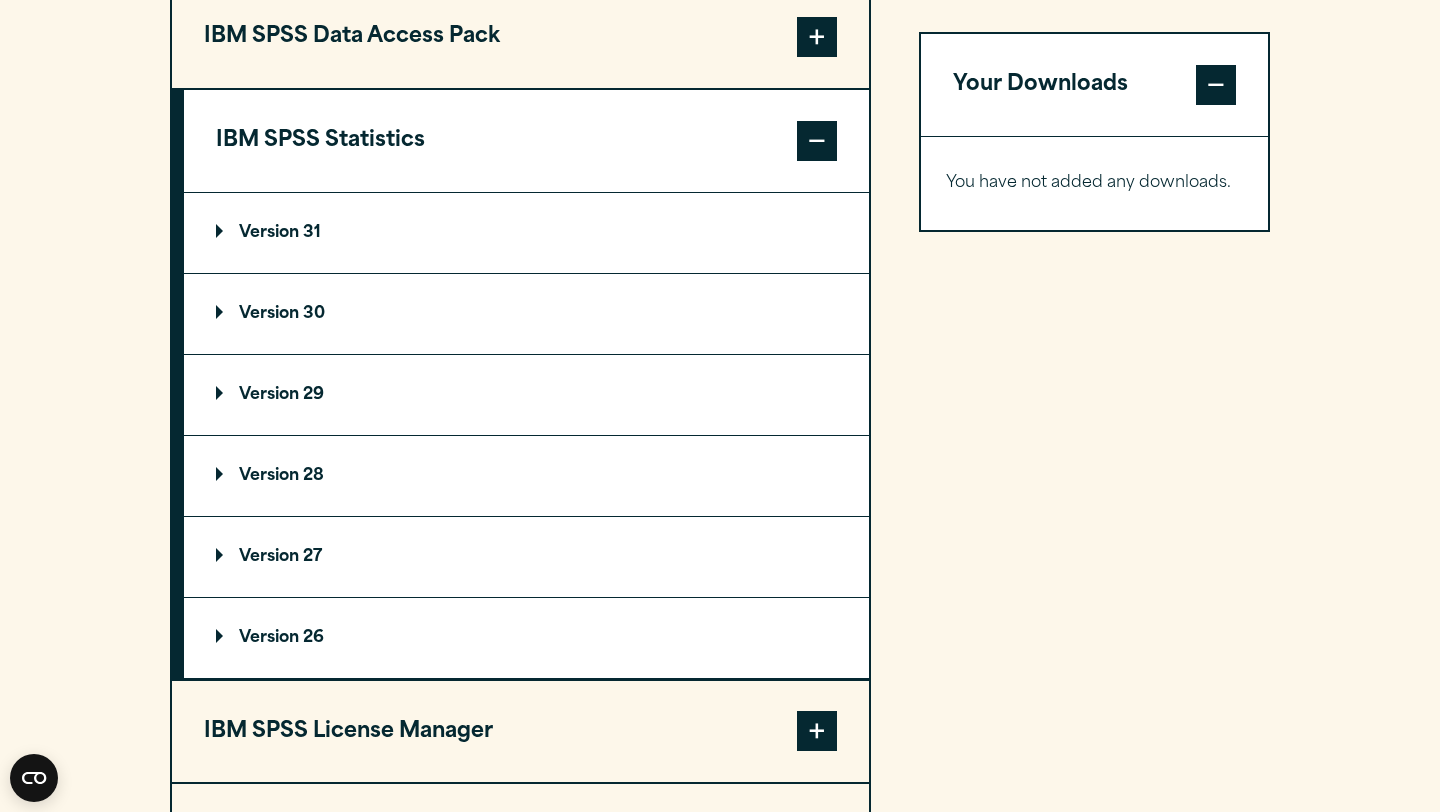 scroll, scrollTop: 1633, scrollLeft: 0, axis: vertical 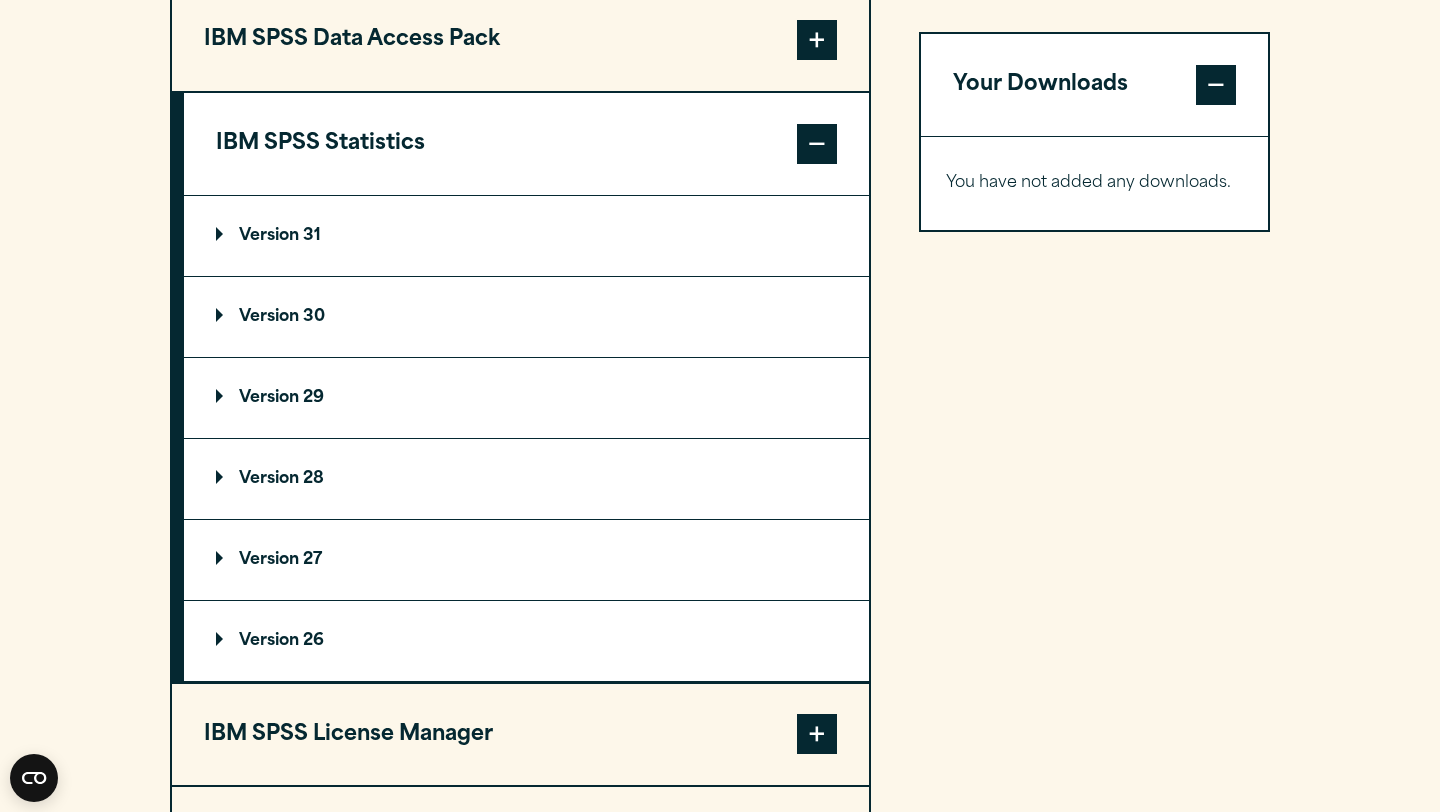 click on "Version 29" at bounding box center [526, 398] 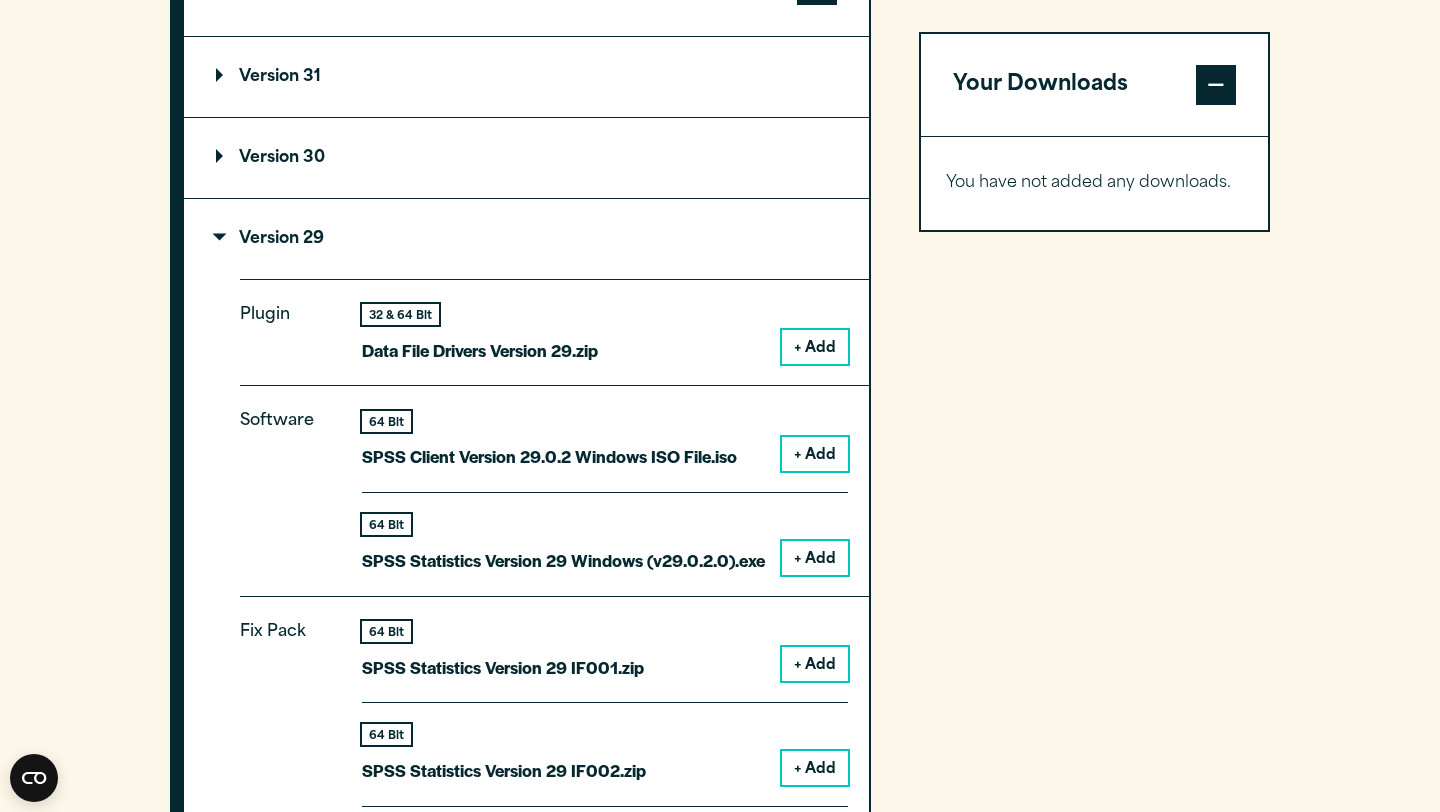scroll, scrollTop: 1785, scrollLeft: 0, axis: vertical 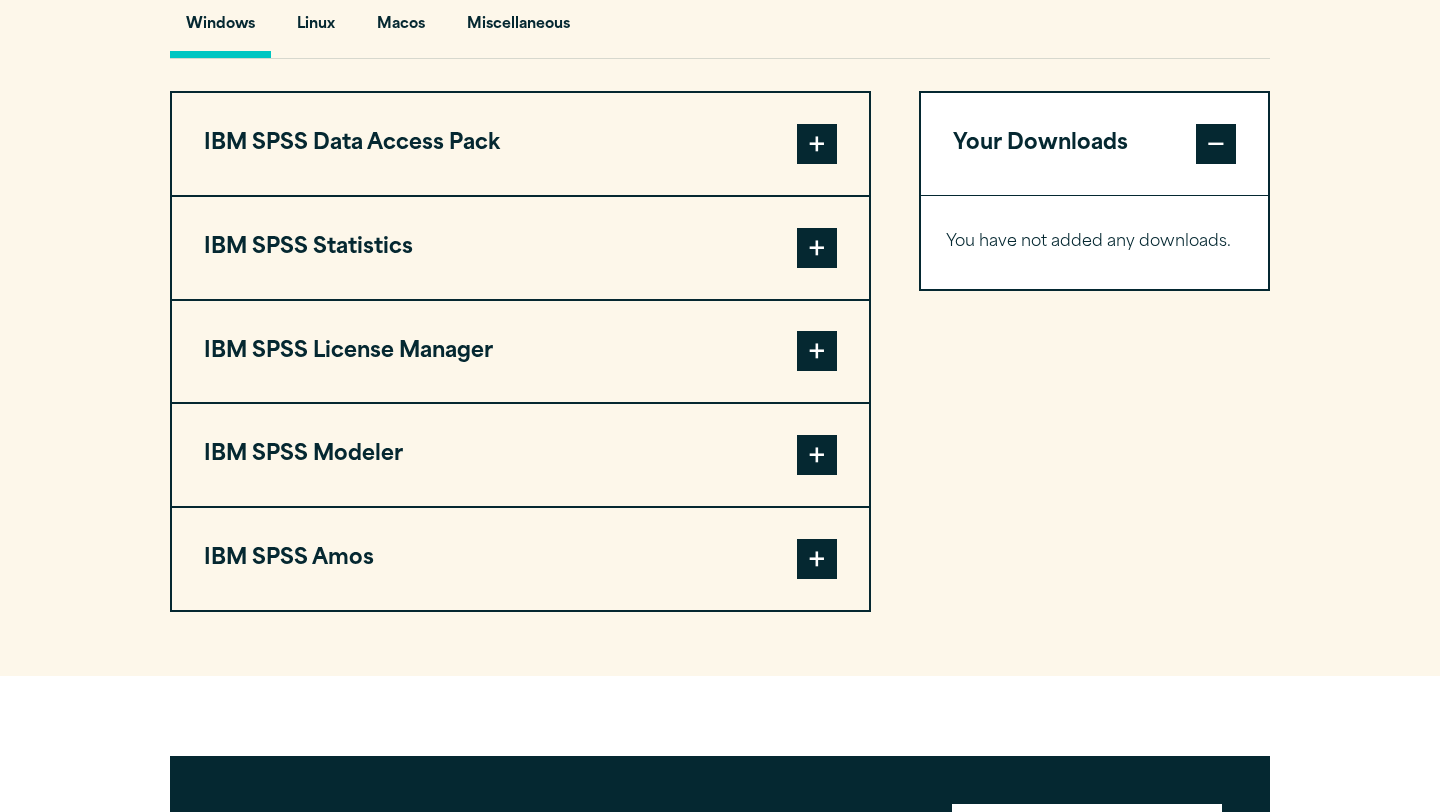 click on "IBM SPSS Statistics" at bounding box center [520, 248] 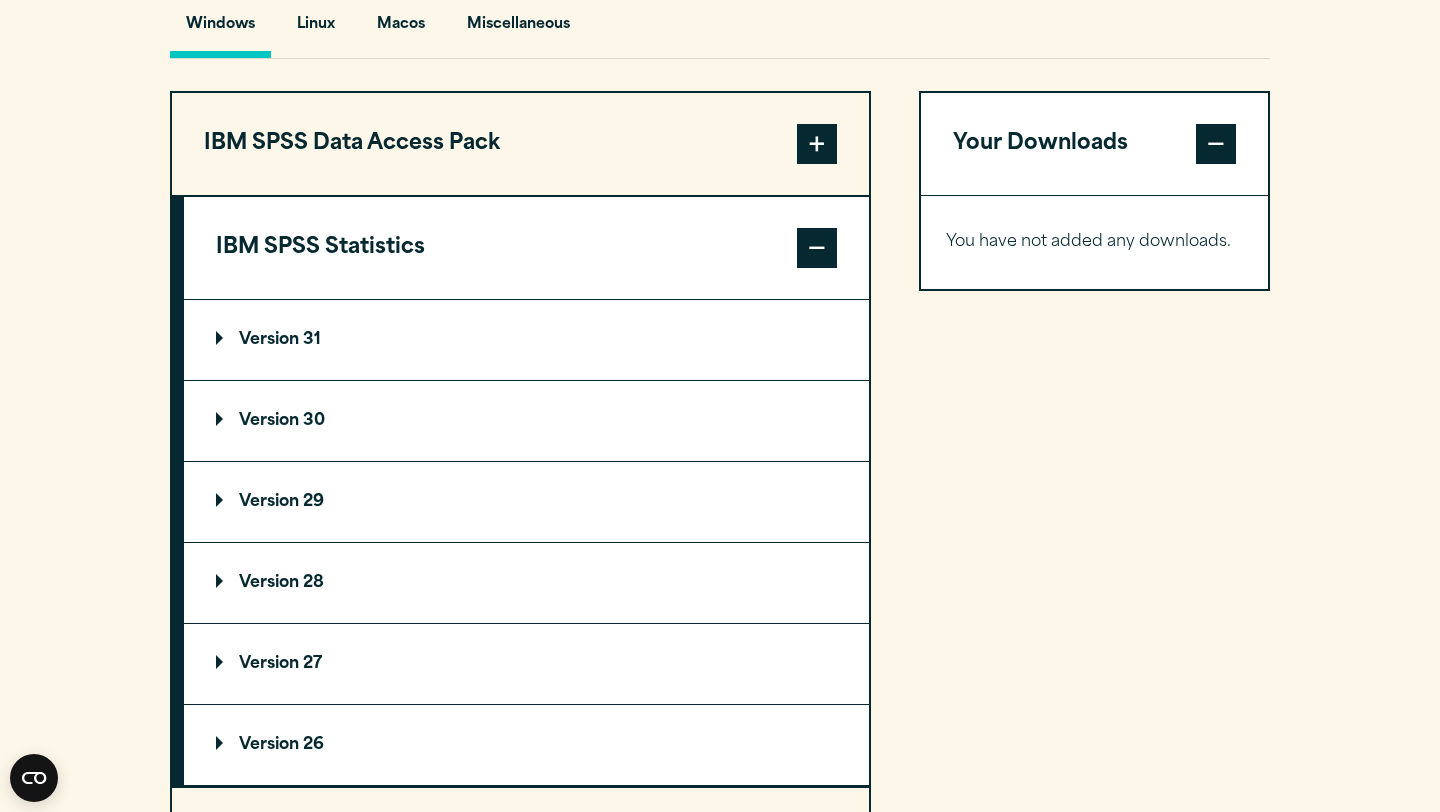 click on "Version 30" at bounding box center (526, 421) 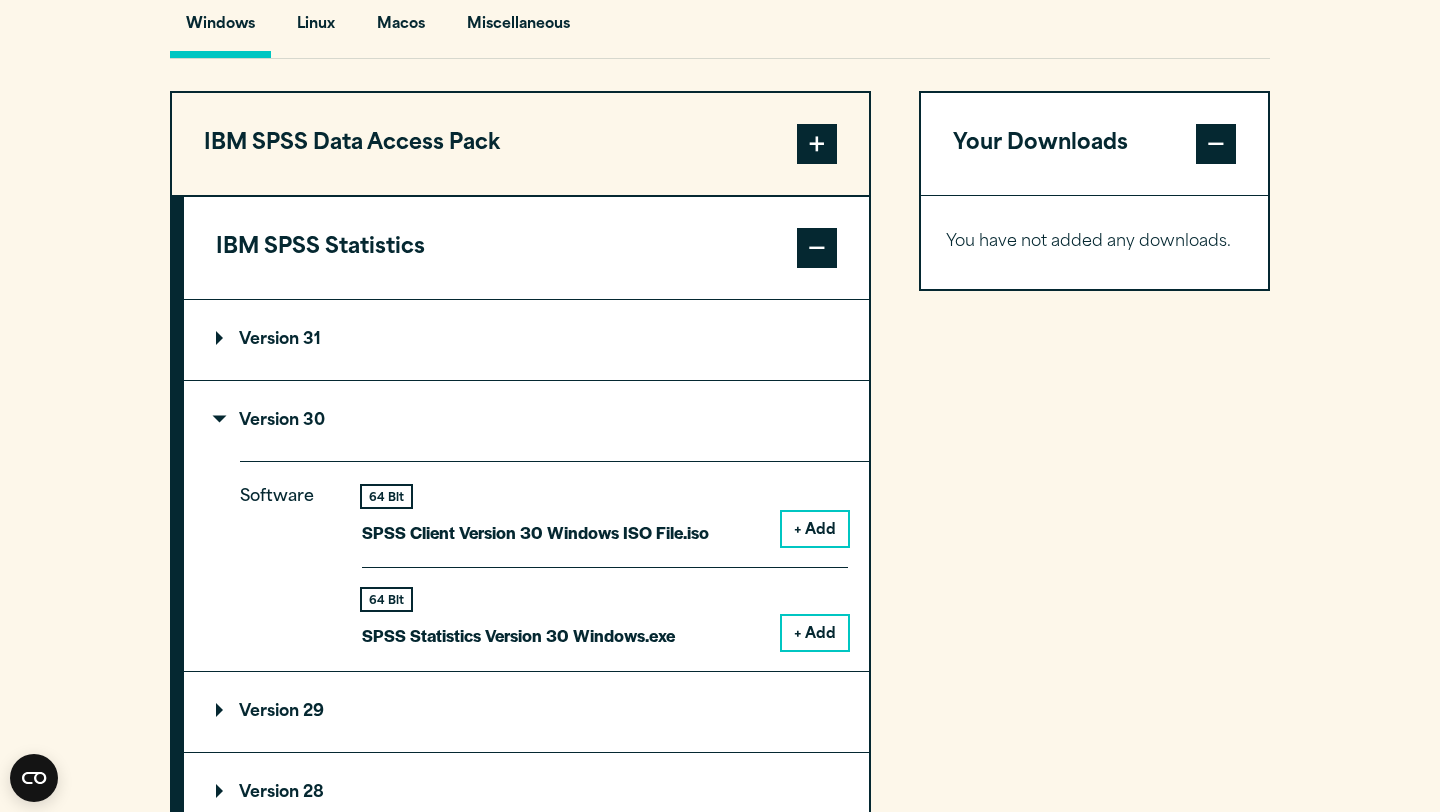click on "+ Add" at bounding box center [815, 633] 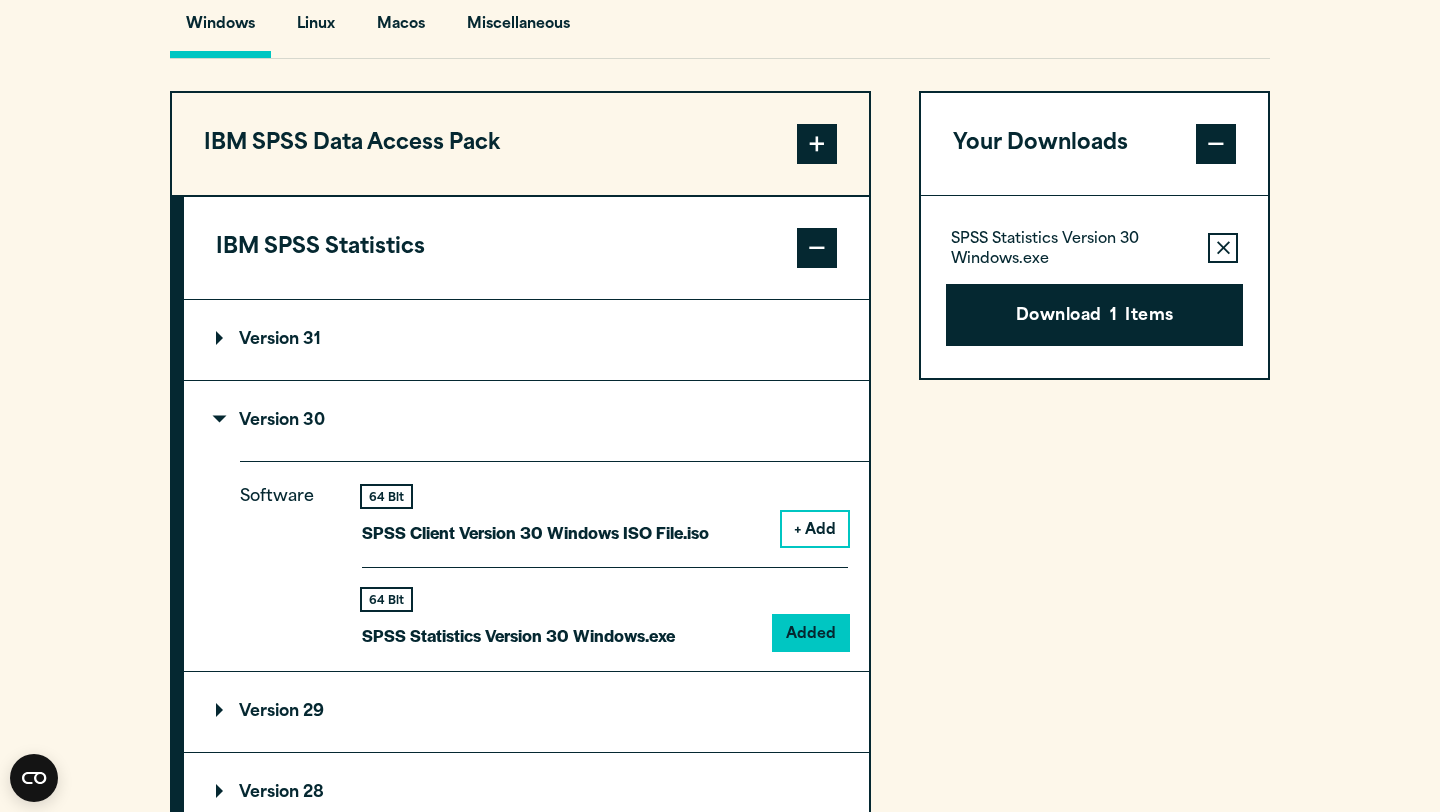 click on "+ Add" at bounding box center [815, 529] 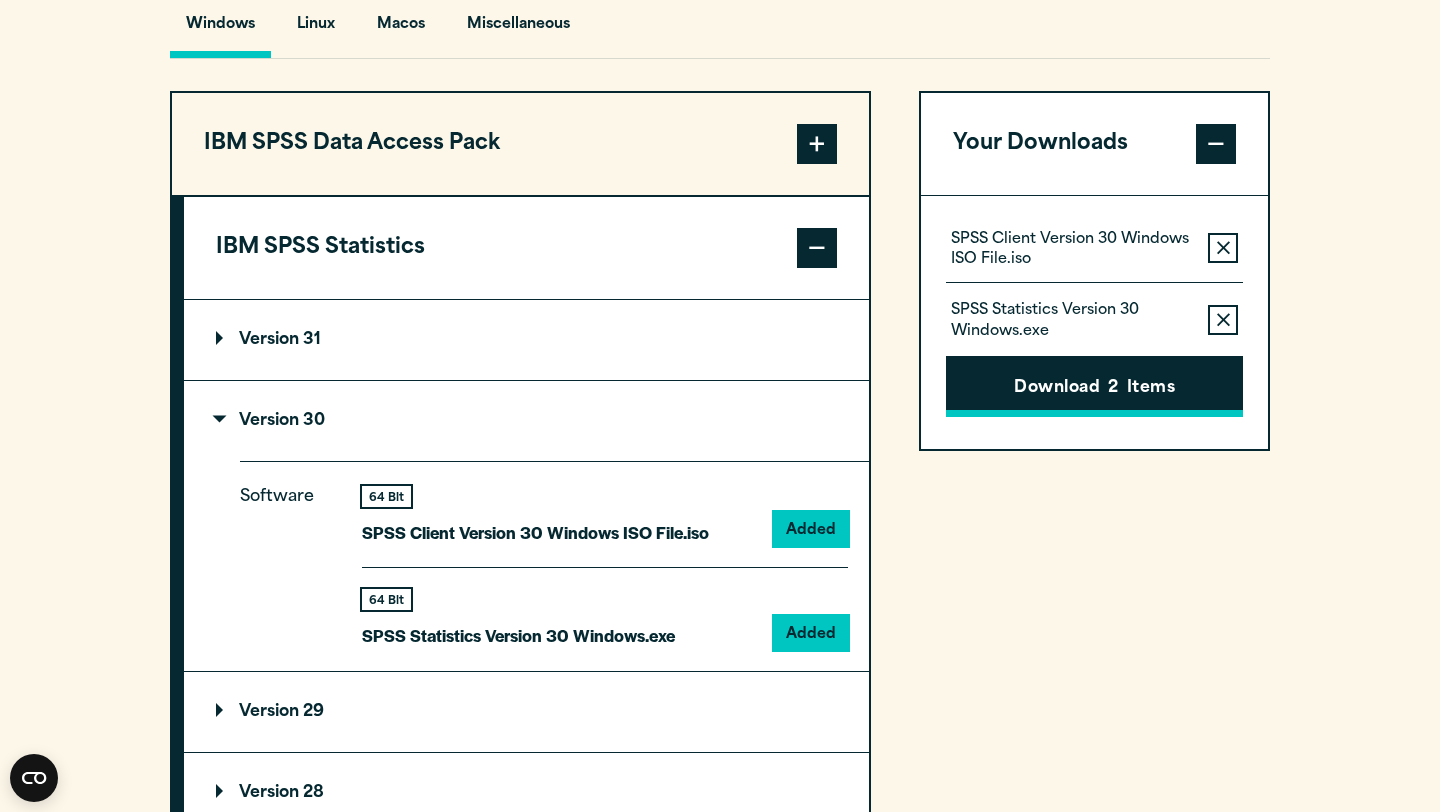click on "Download  2  Items" at bounding box center [1094, 387] 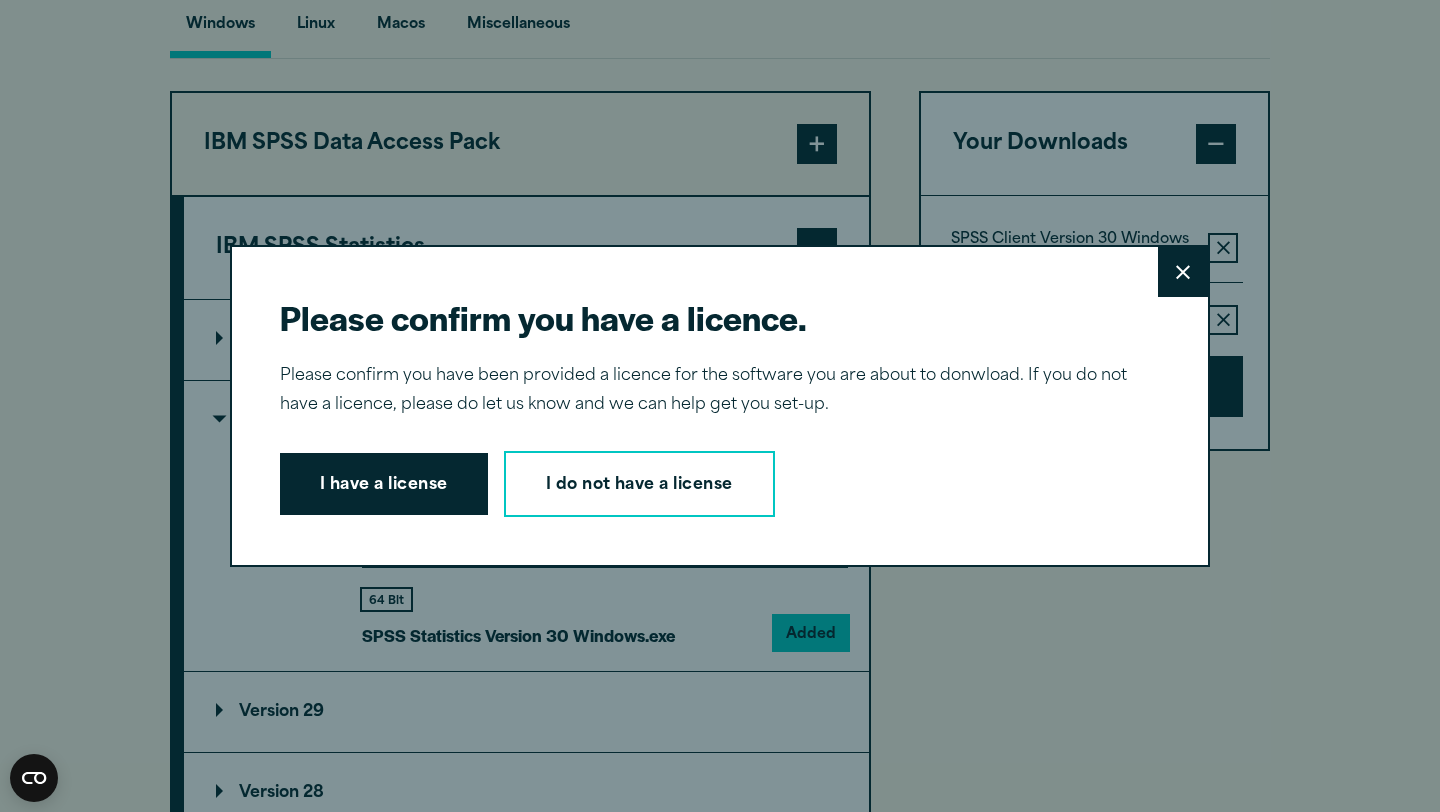 click on "Close" at bounding box center [1183, 272] 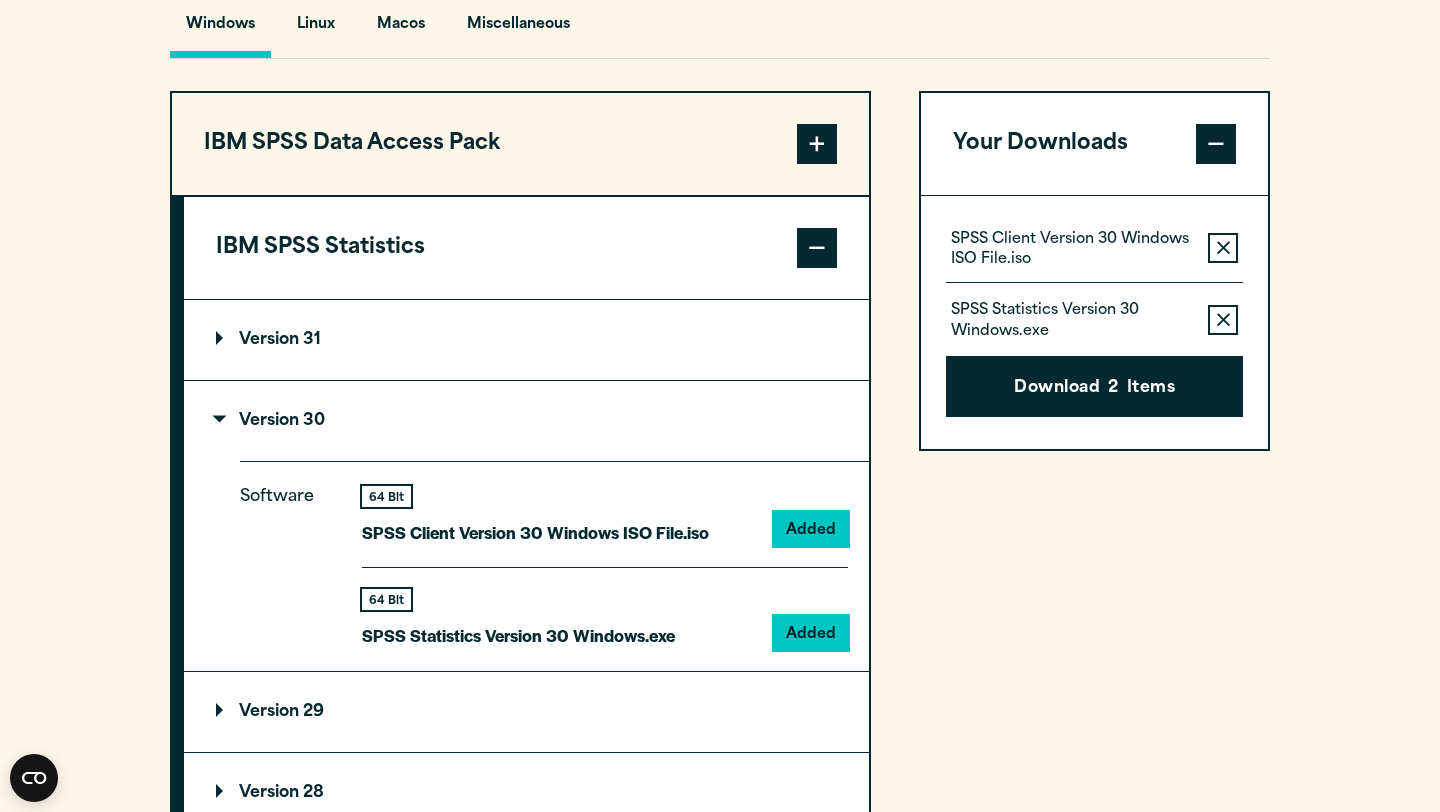 click 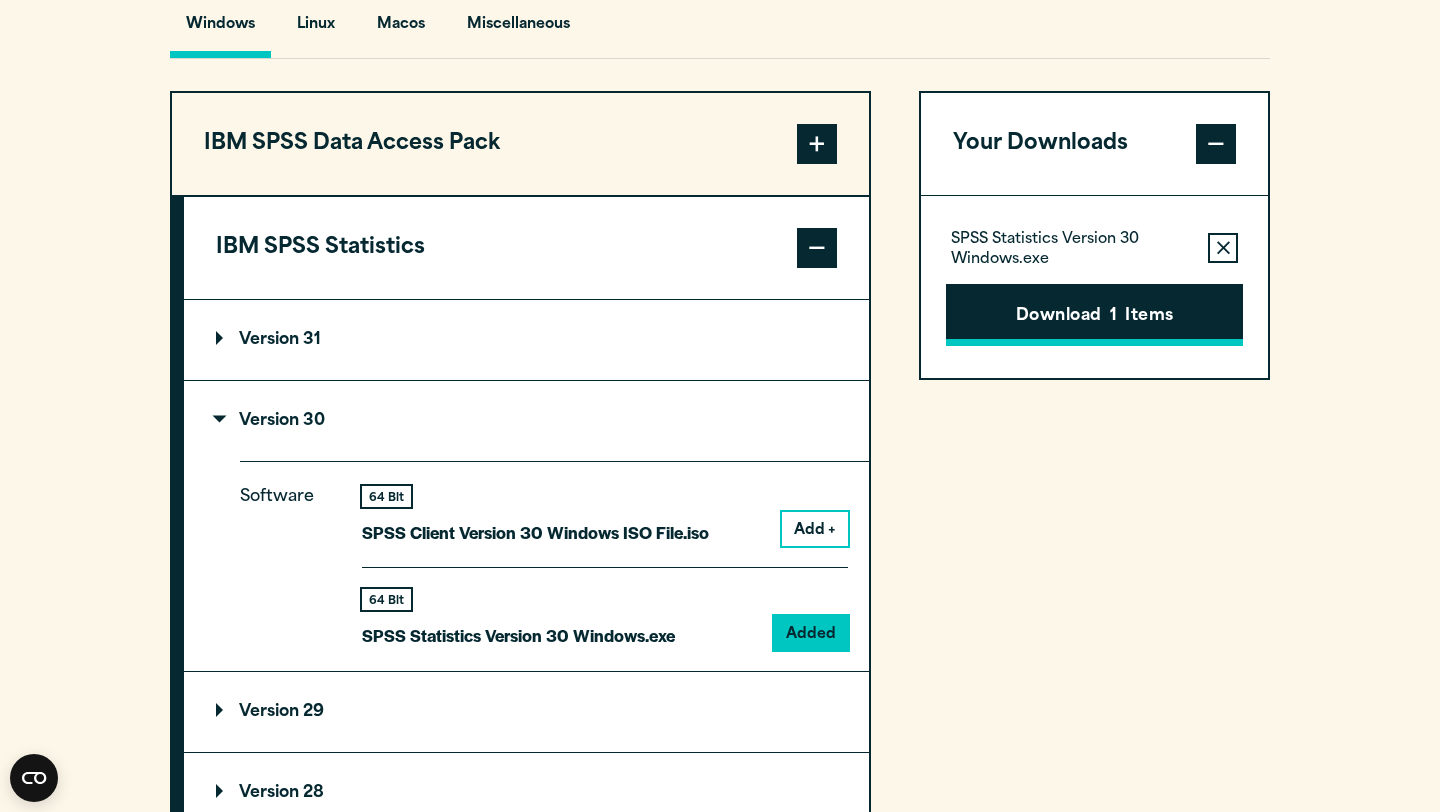 click on "Download  1  Items" at bounding box center [1094, 315] 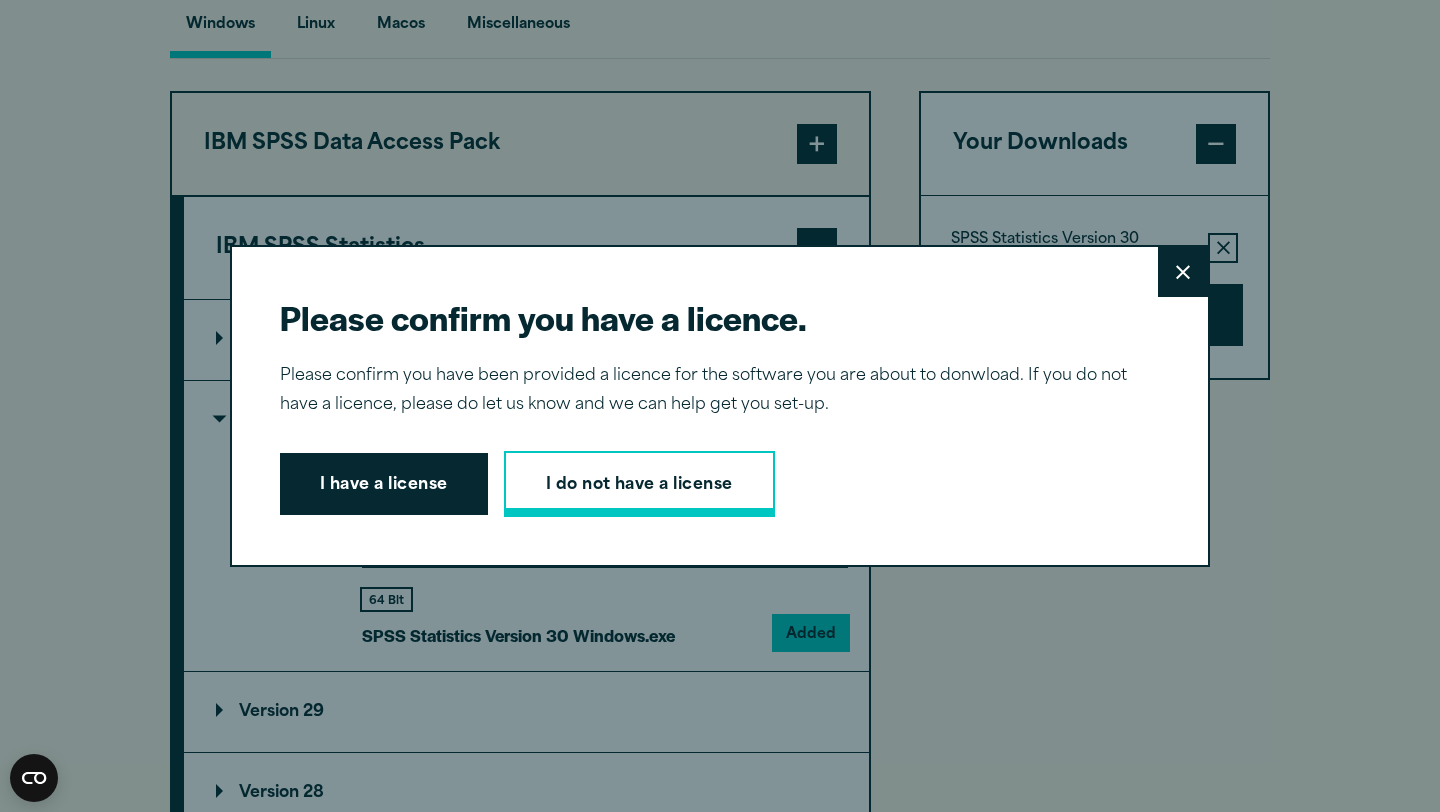 click on "I do not have a license" at bounding box center (639, 484) 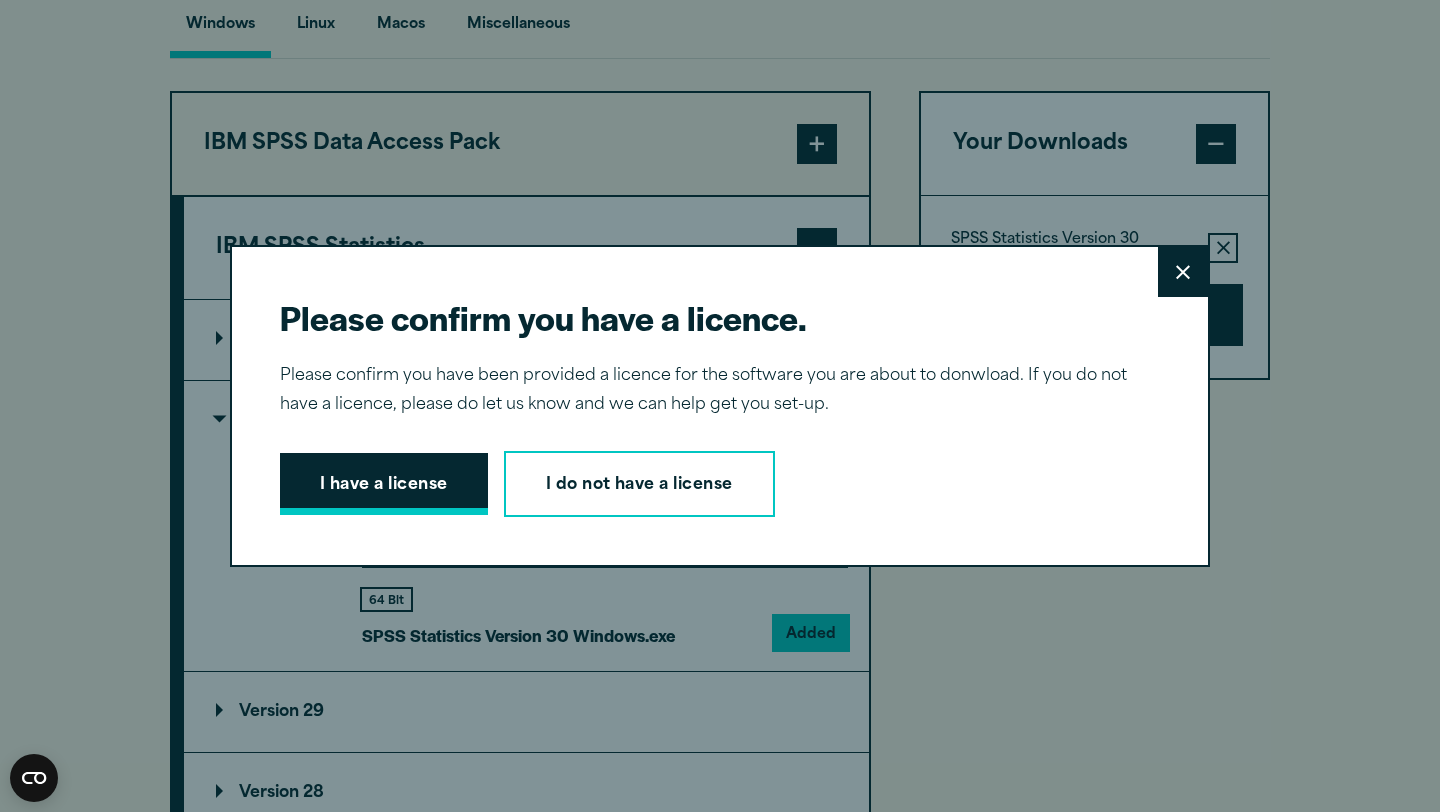 click on "I have a license" at bounding box center (384, 484) 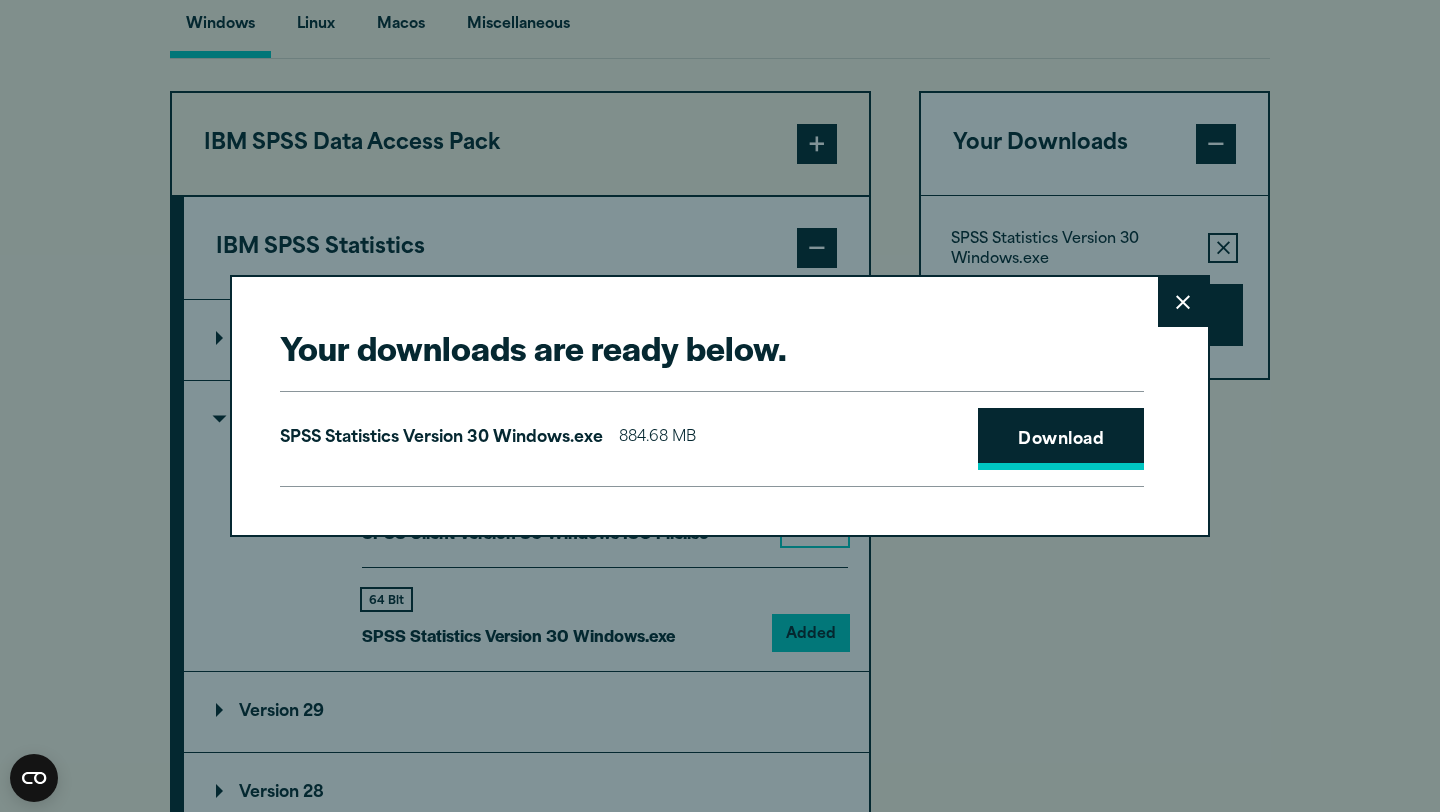 click on "Download" at bounding box center (1061, 439) 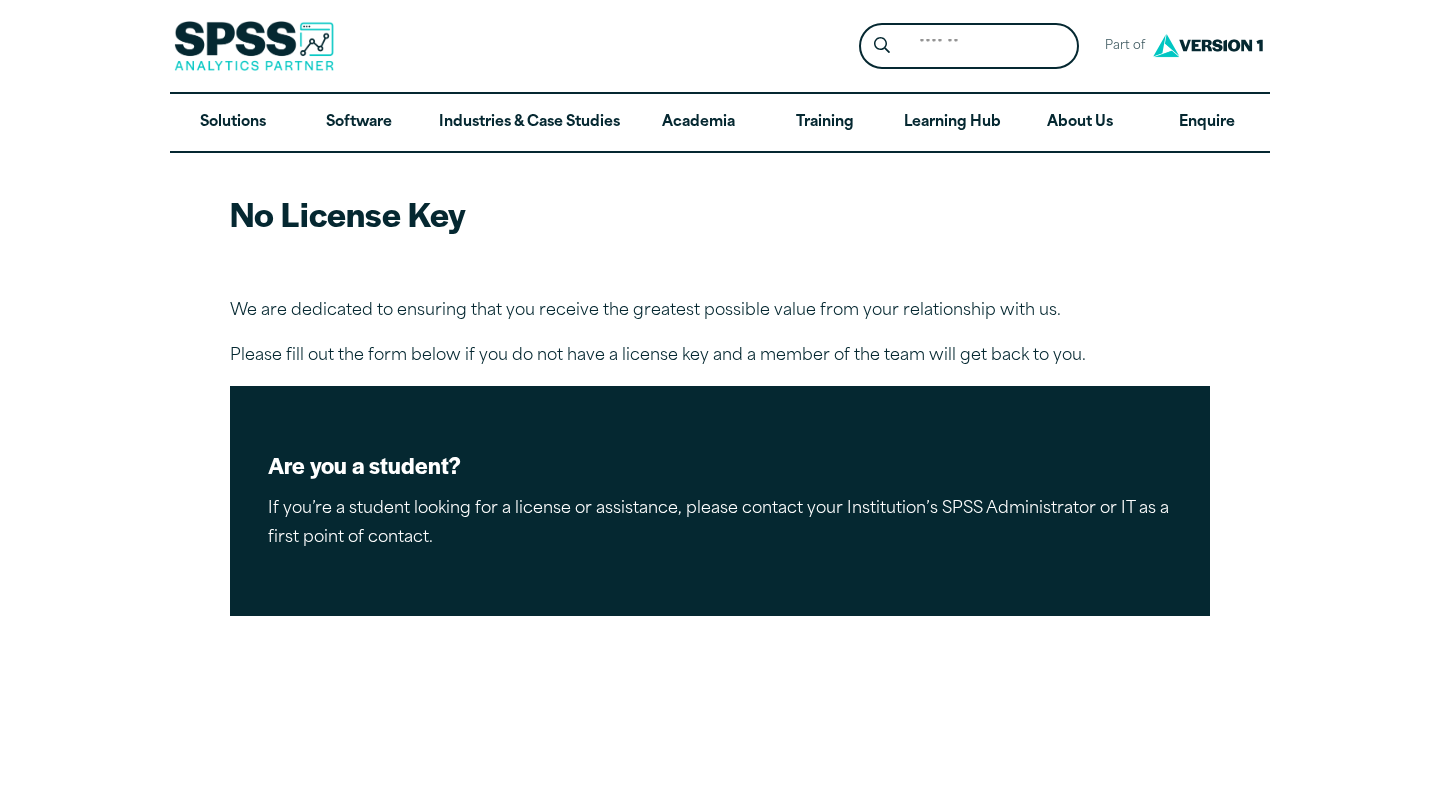 scroll, scrollTop: 0, scrollLeft: 0, axis: both 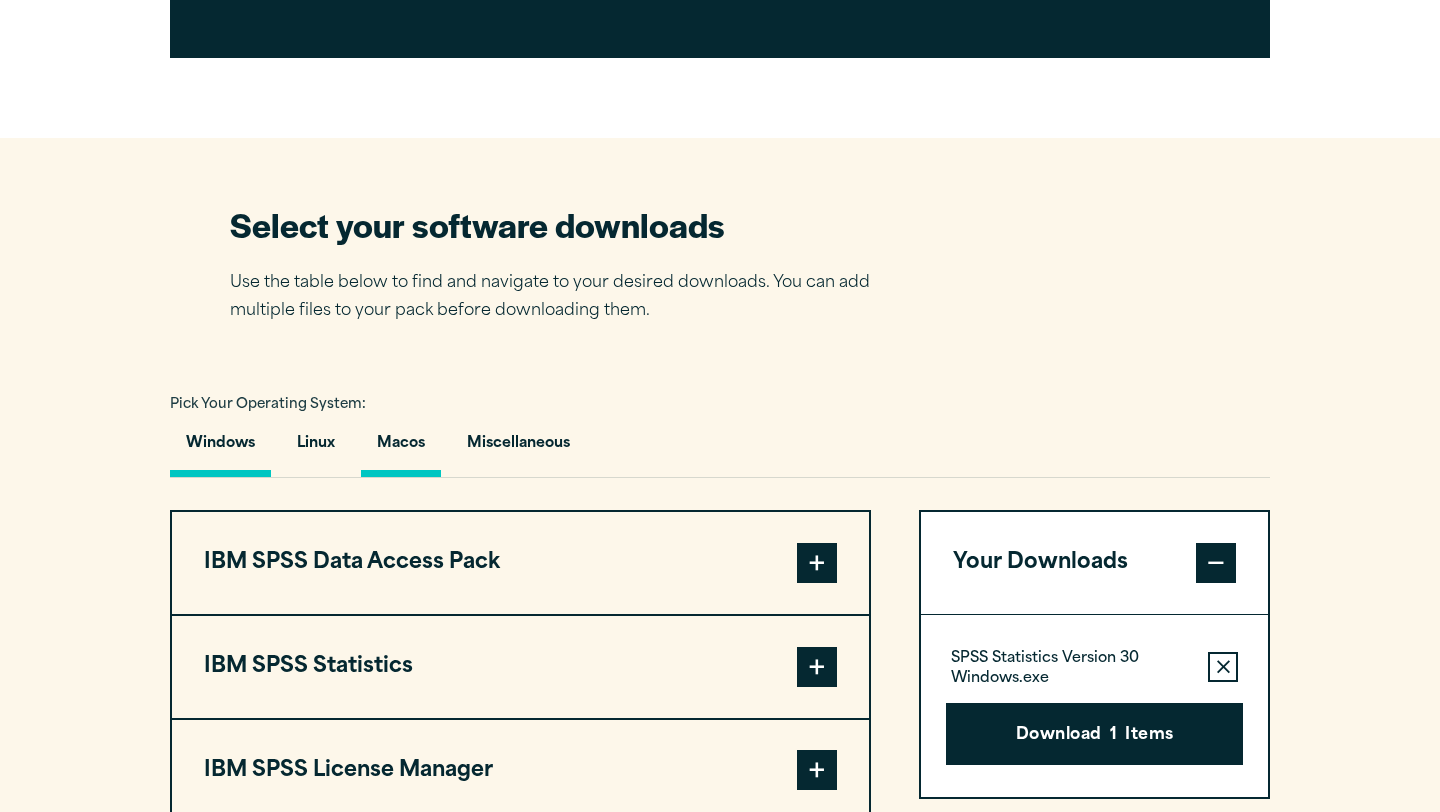 click on "Macos" at bounding box center [401, 448] 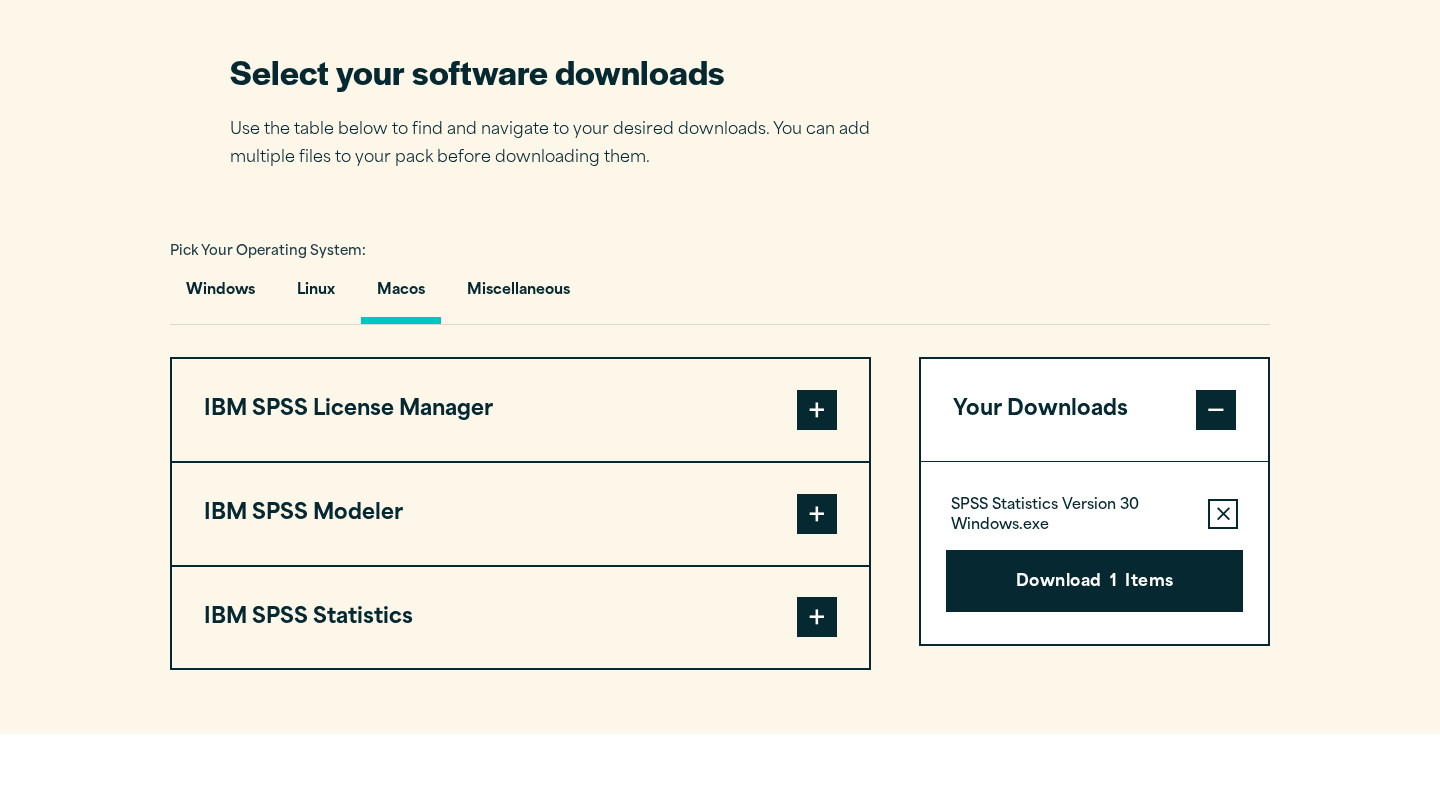 scroll, scrollTop: 1265, scrollLeft: 0, axis: vertical 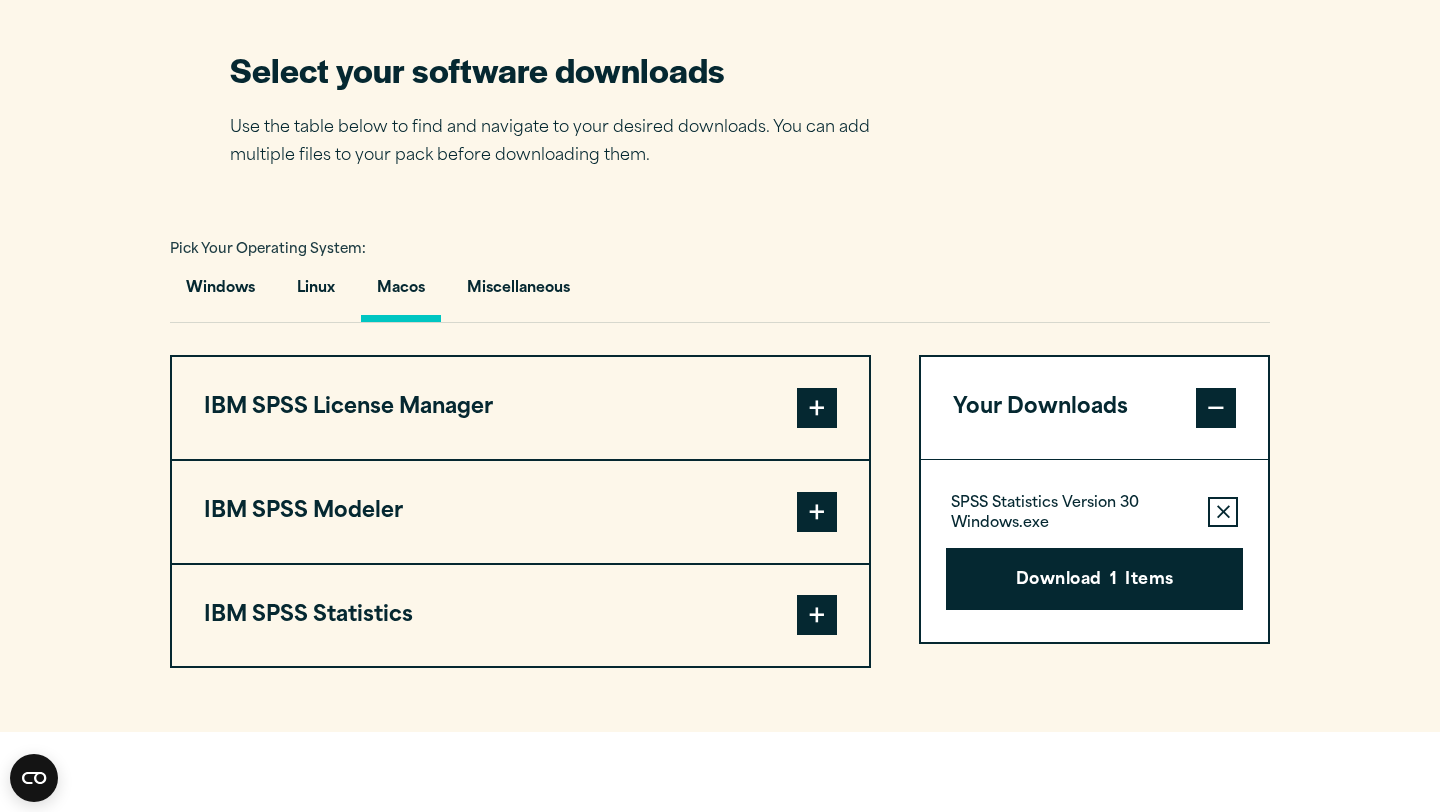 drag, startPoint x: 811, startPoint y: 613, endPoint x: 792, endPoint y: 624, distance: 21.954498 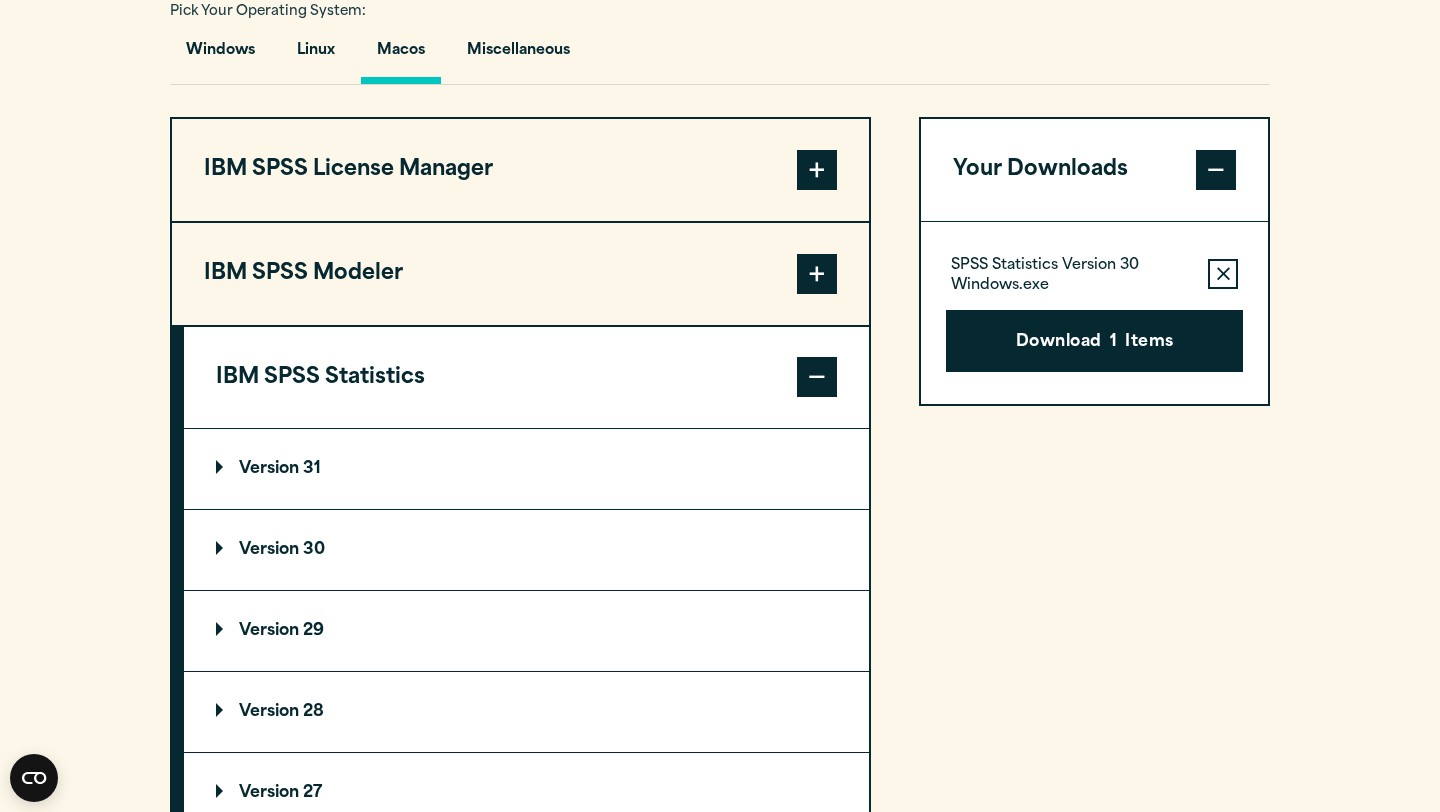 scroll, scrollTop: 1505, scrollLeft: 0, axis: vertical 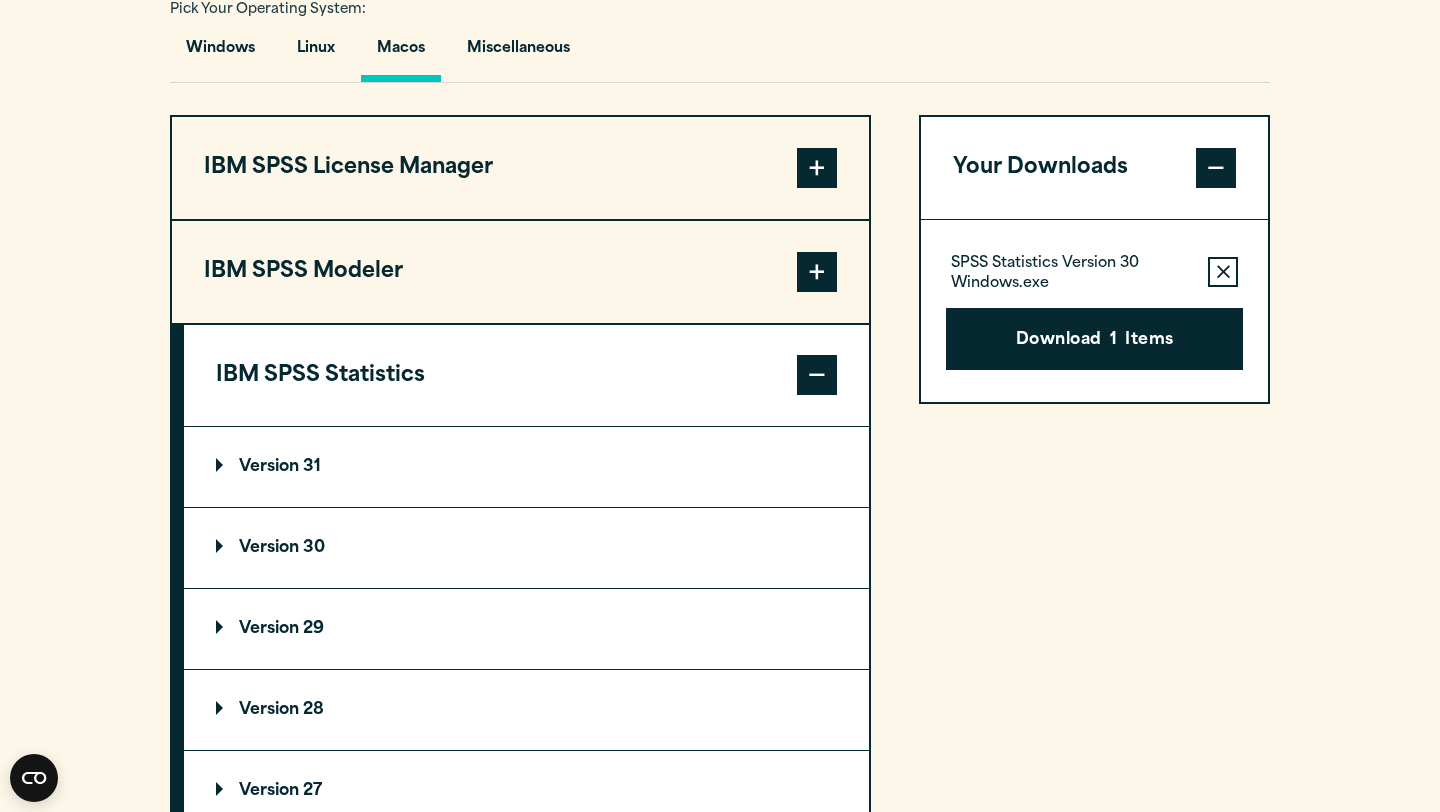 click on "Version 30" at bounding box center (526, 548) 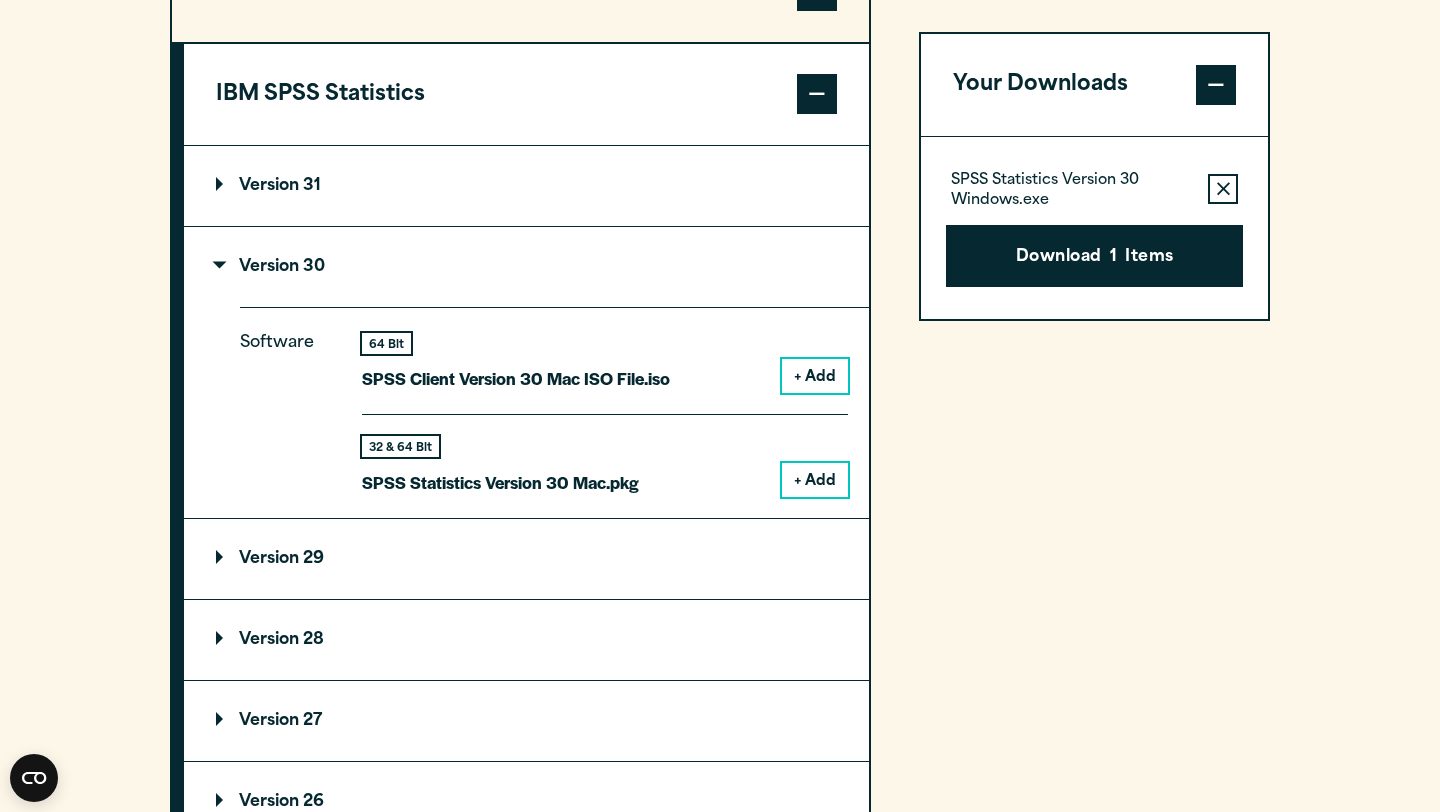 scroll, scrollTop: 1789, scrollLeft: 0, axis: vertical 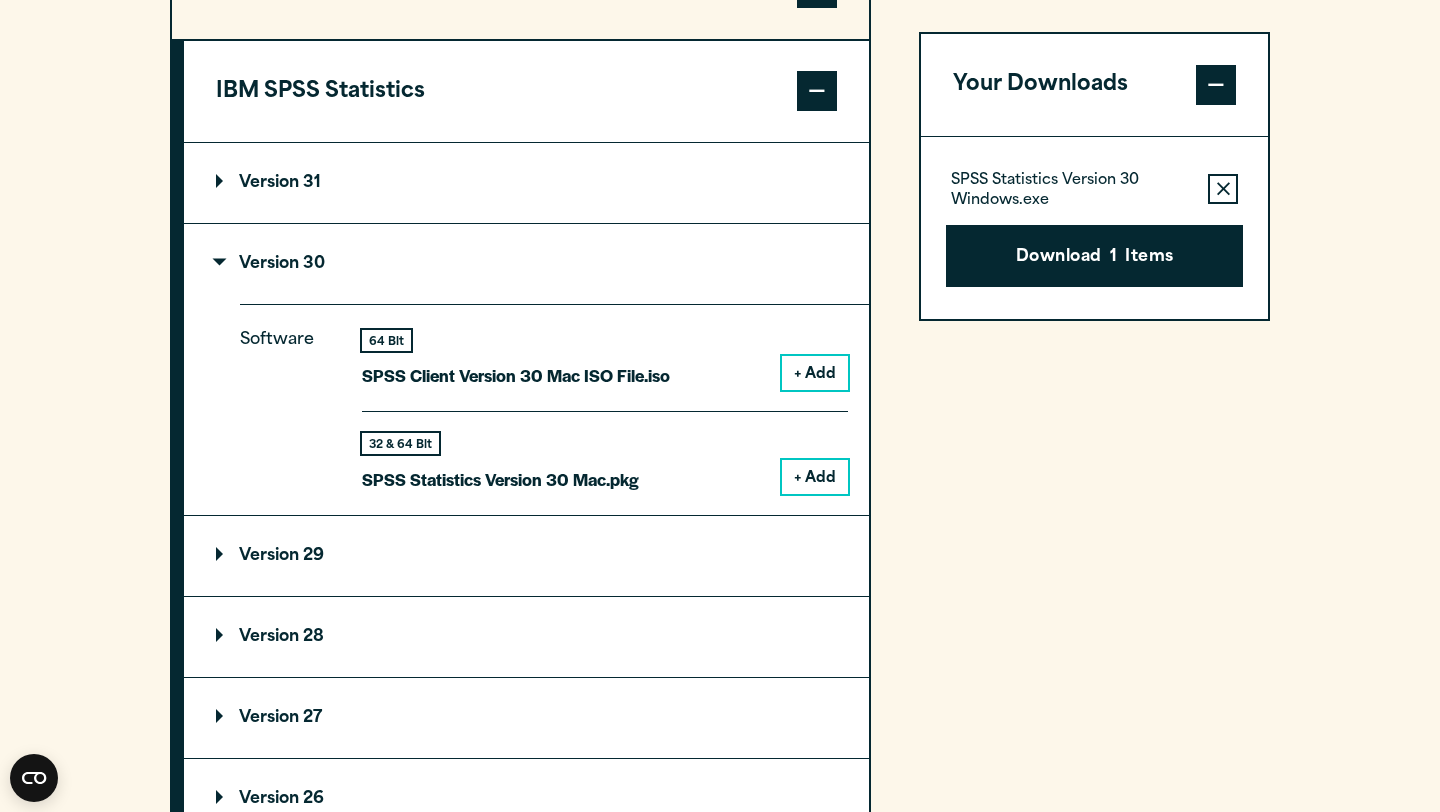 click on "+ Add" at bounding box center (815, 477) 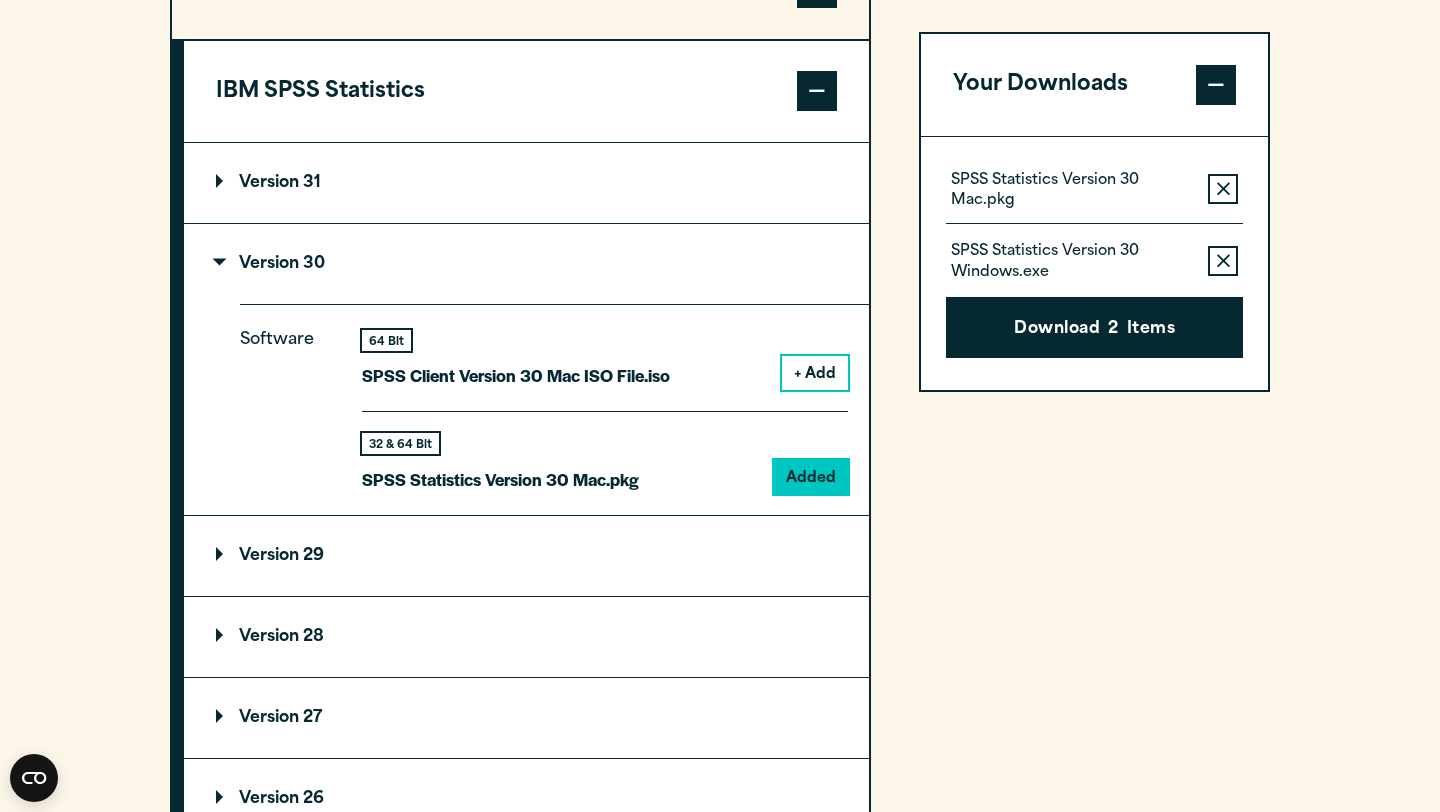 click on "SPSS Statistics Version 30 Mac.pkg" at bounding box center (1071, 191) 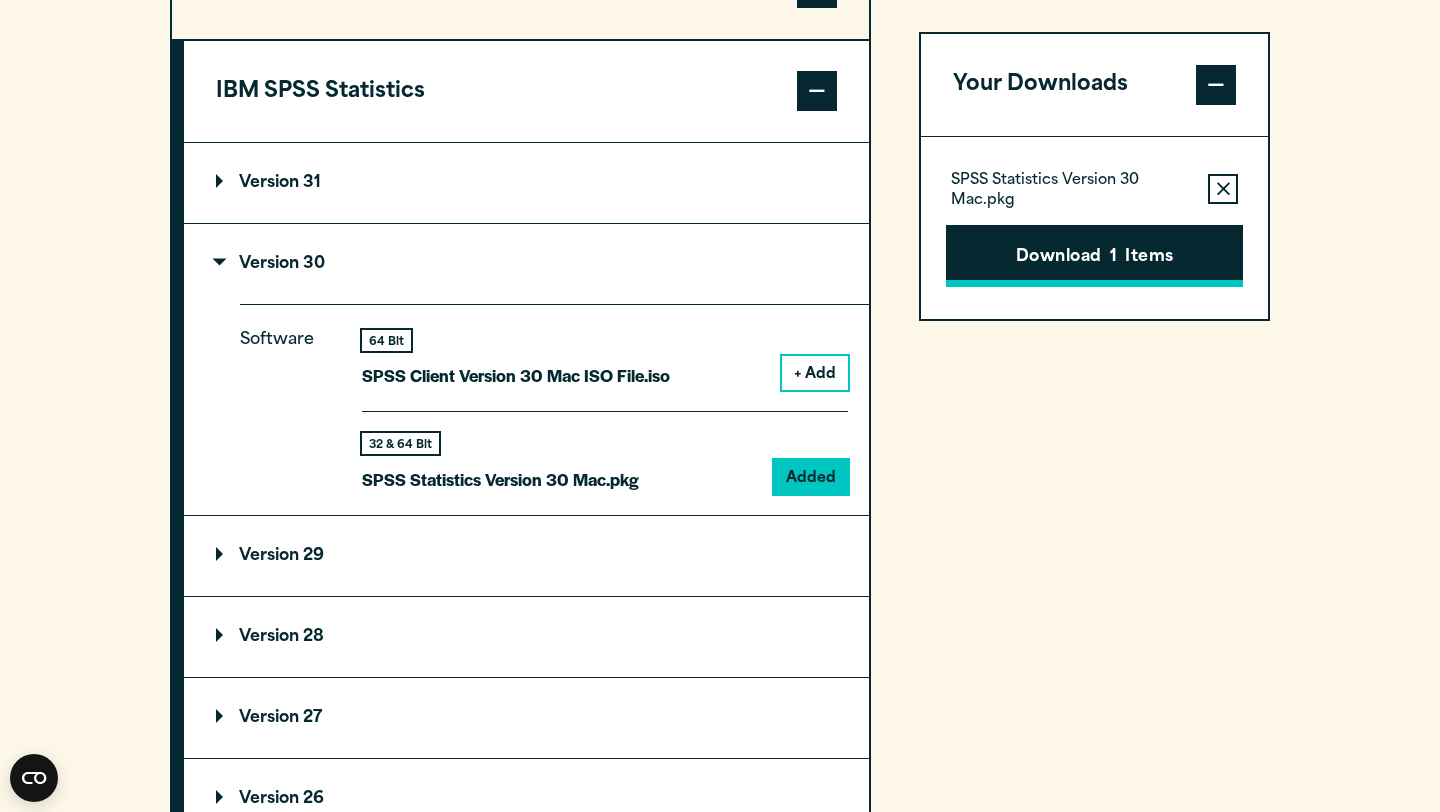 click on "Download  1  Items" at bounding box center (1094, 256) 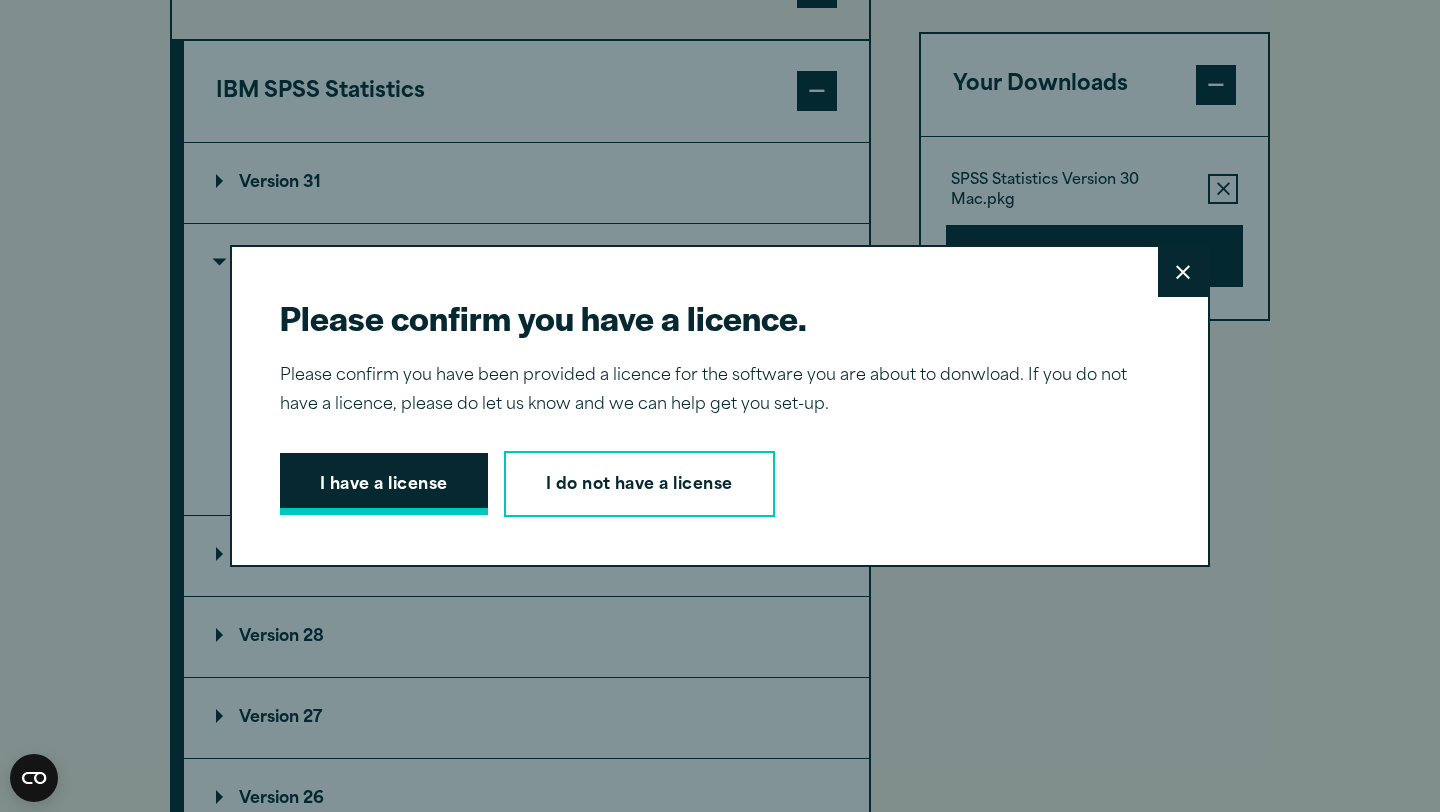 click on "I have a license" at bounding box center (384, 484) 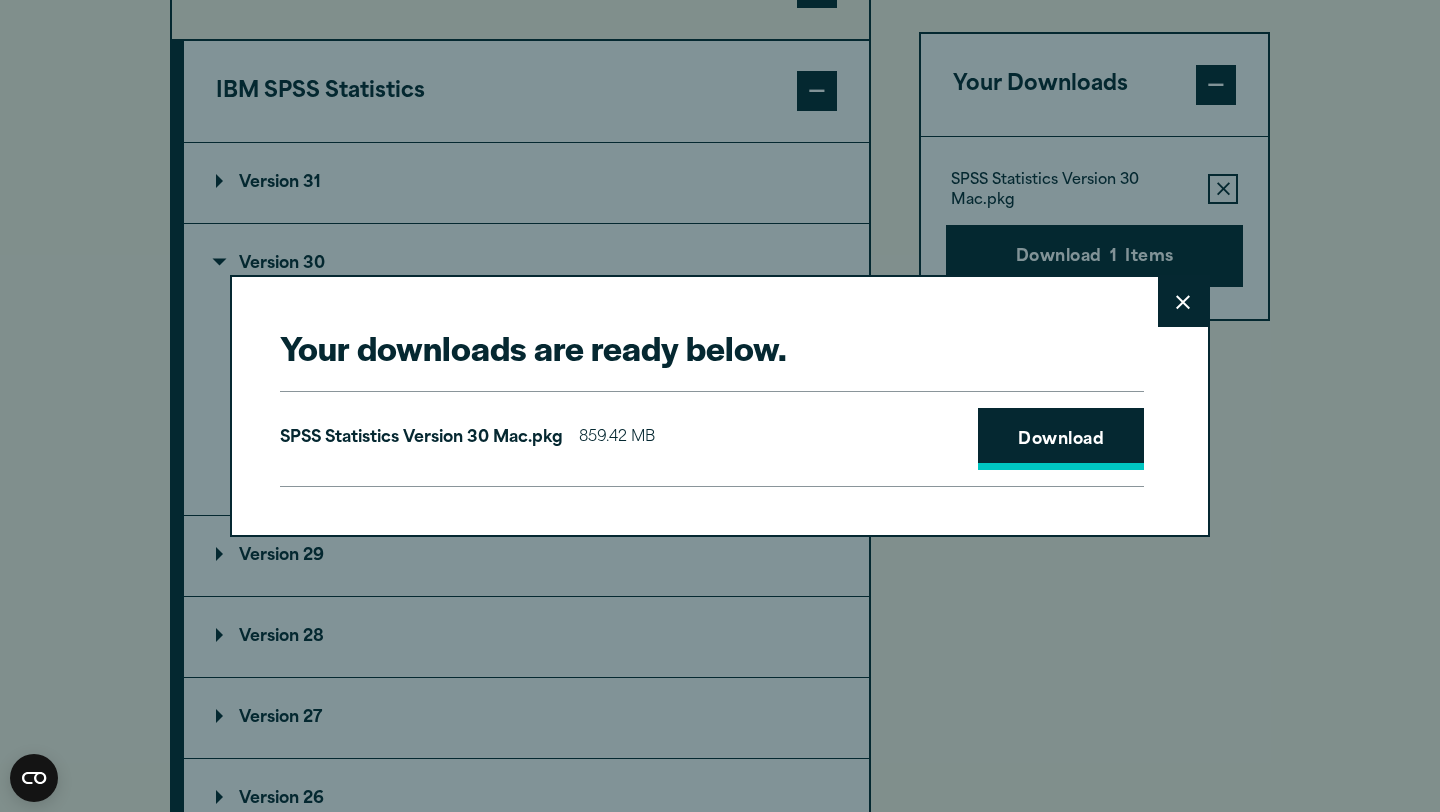 click on "Download" at bounding box center (1061, 439) 